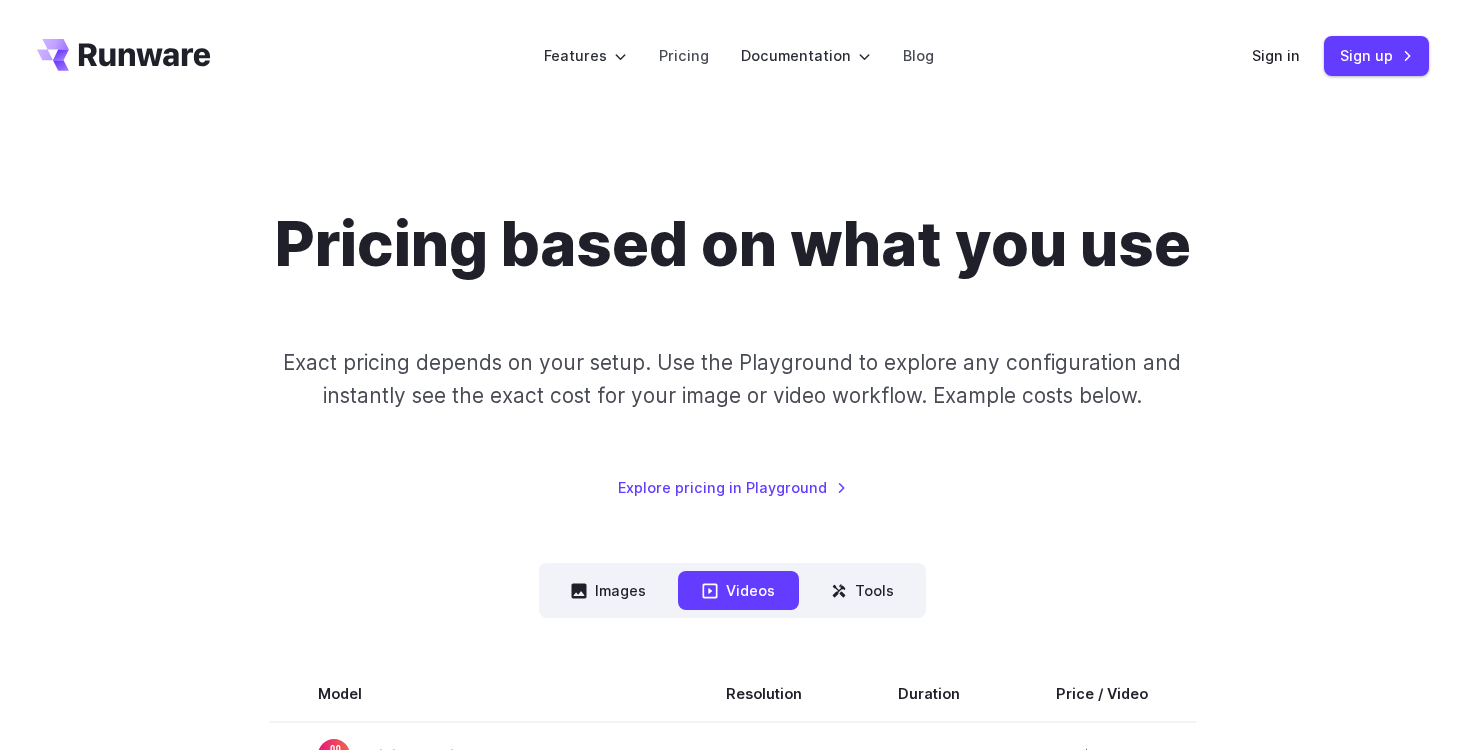 scroll, scrollTop: 0, scrollLeft: 0, axis: both 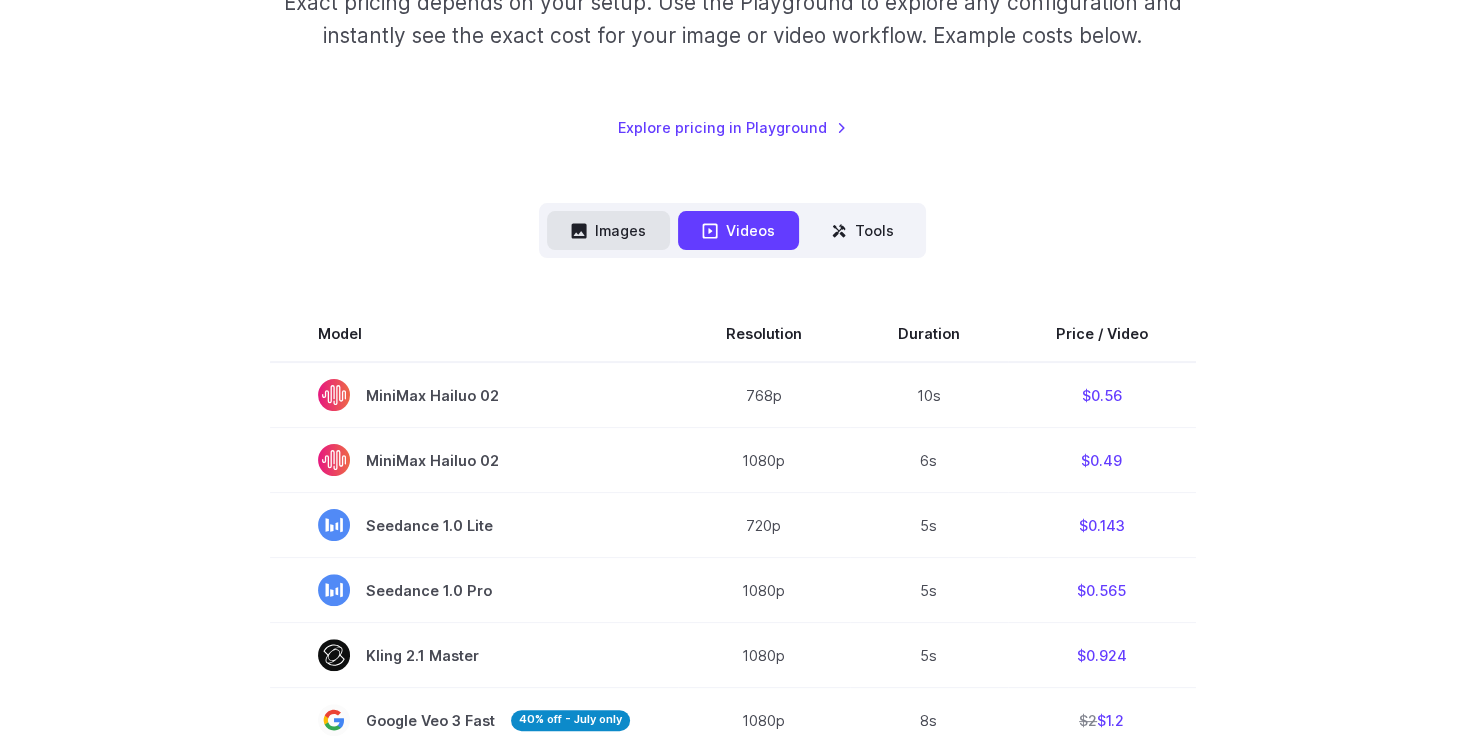 click on "Images" at bounding box center [608, 230] 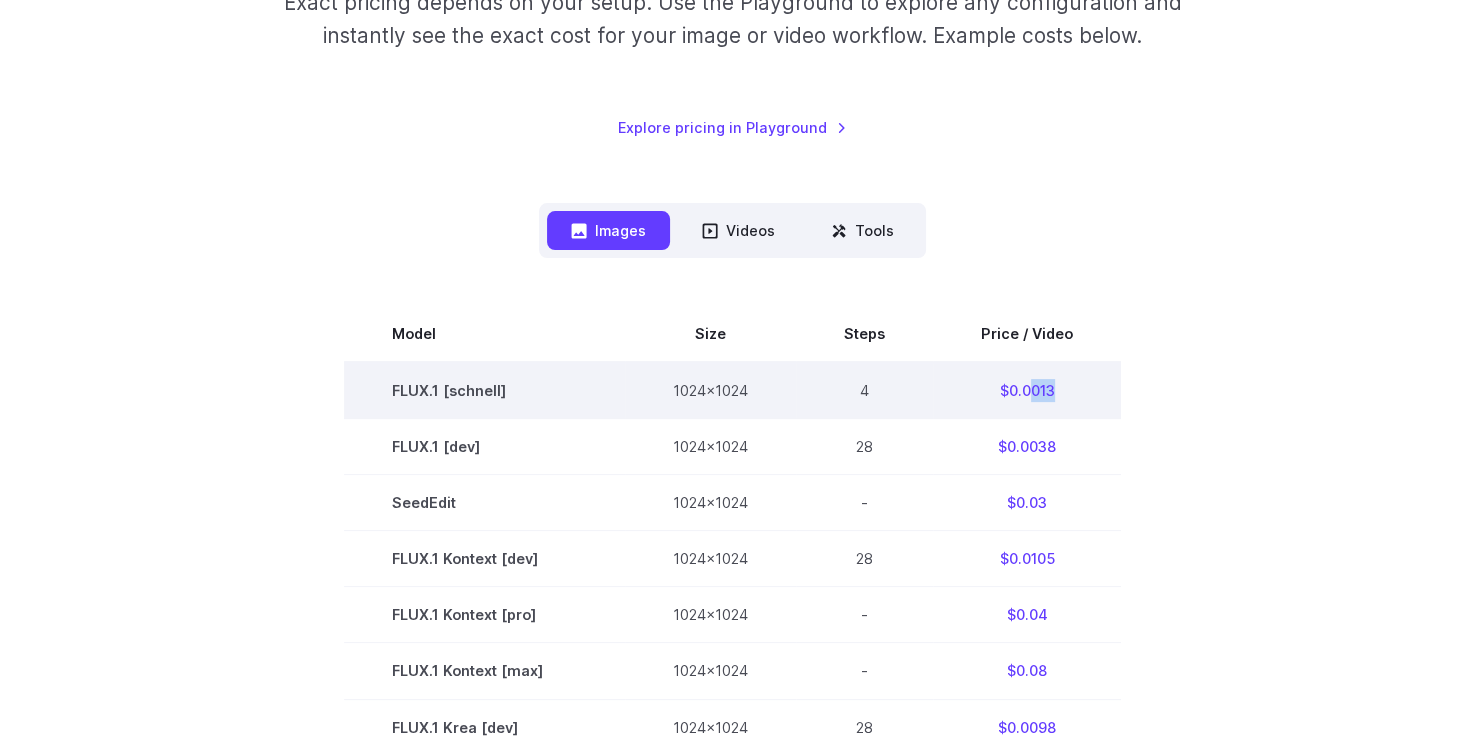 click on "$0.0013" at bounding box center [1027, 390] 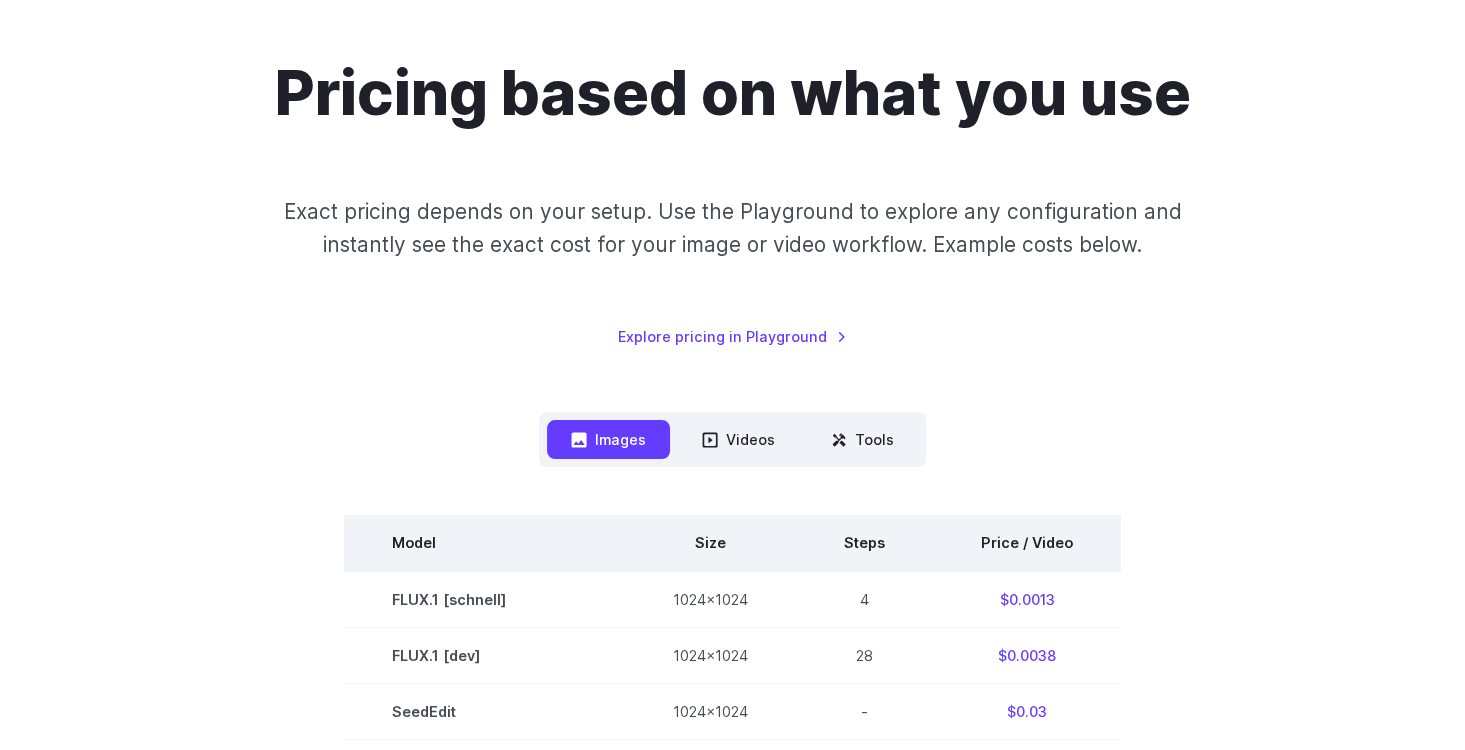 scroll, scrollTop: 360, scrollLeft: 0, axis: vertical 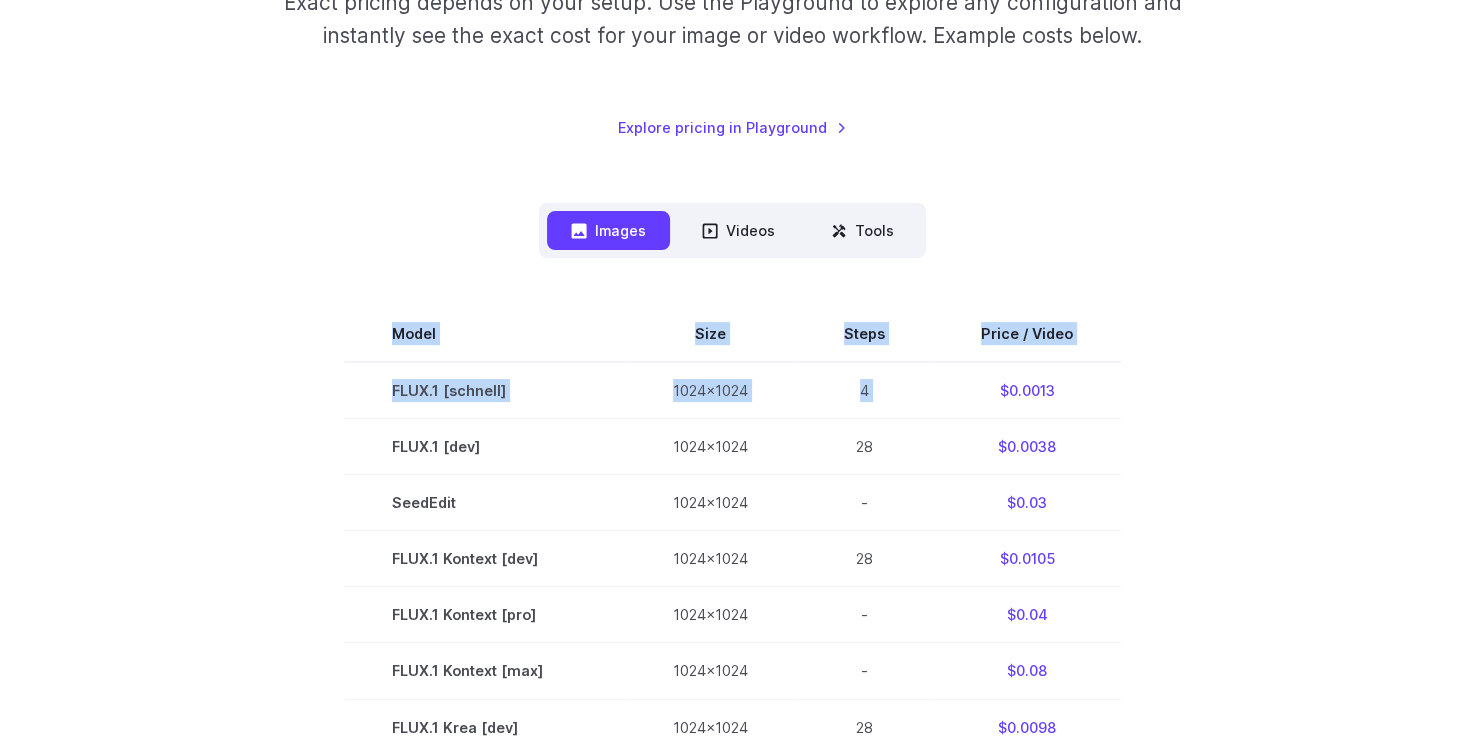drag, startPoint x: 995, startPoint y: 388, endPoint x: 1216, endPoint y: 424, distance: 223.91293 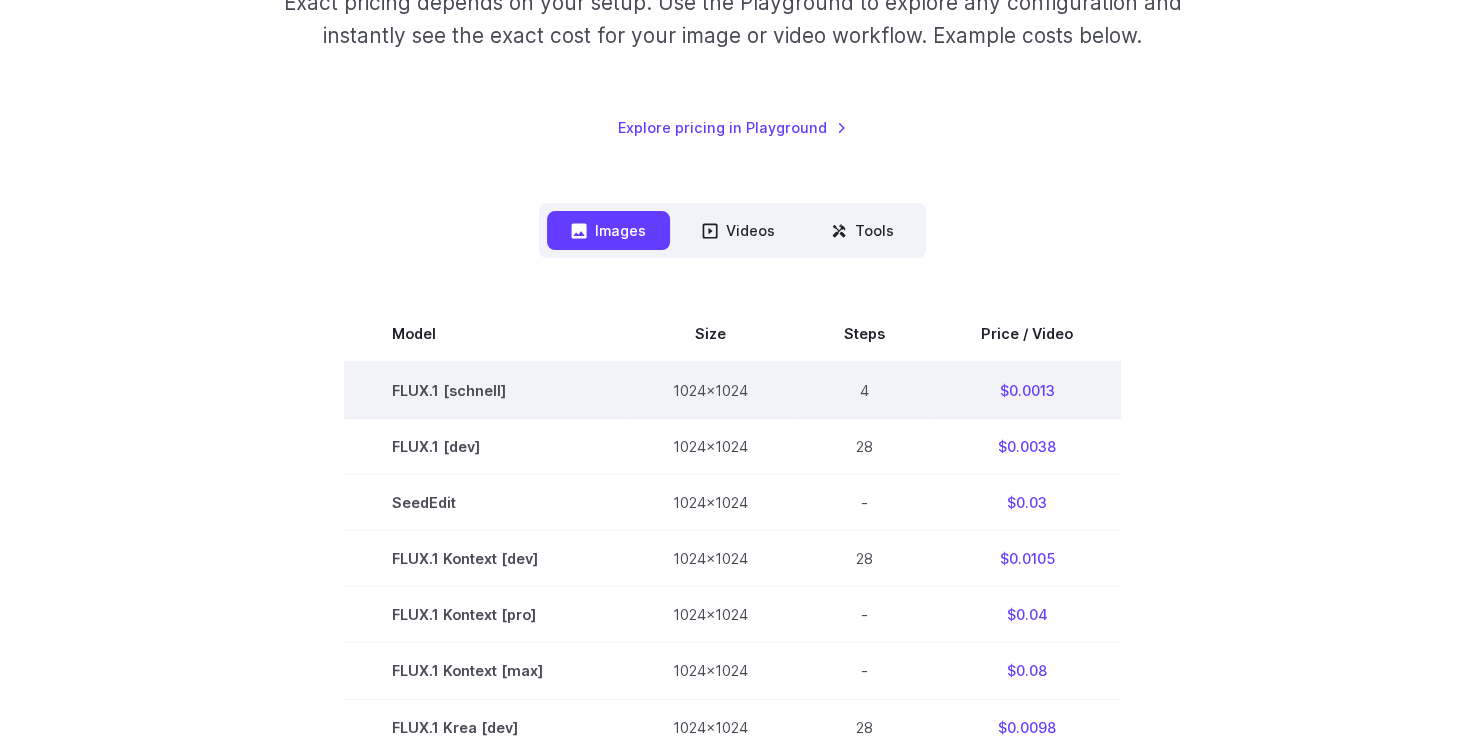 click on "4" at bounding box center (864, 390) 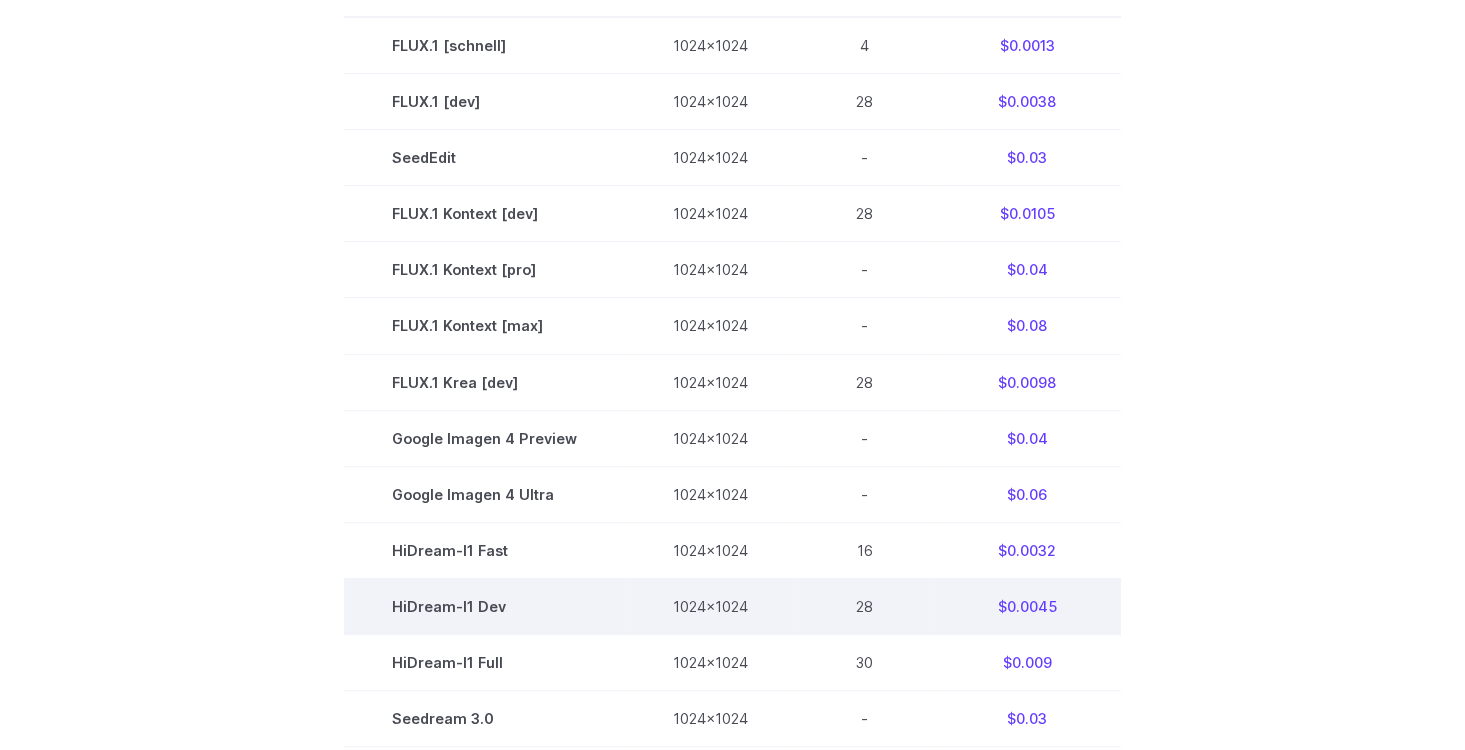 scroll, scrollTop: 480, scrollLeft: 0, axis: vertical 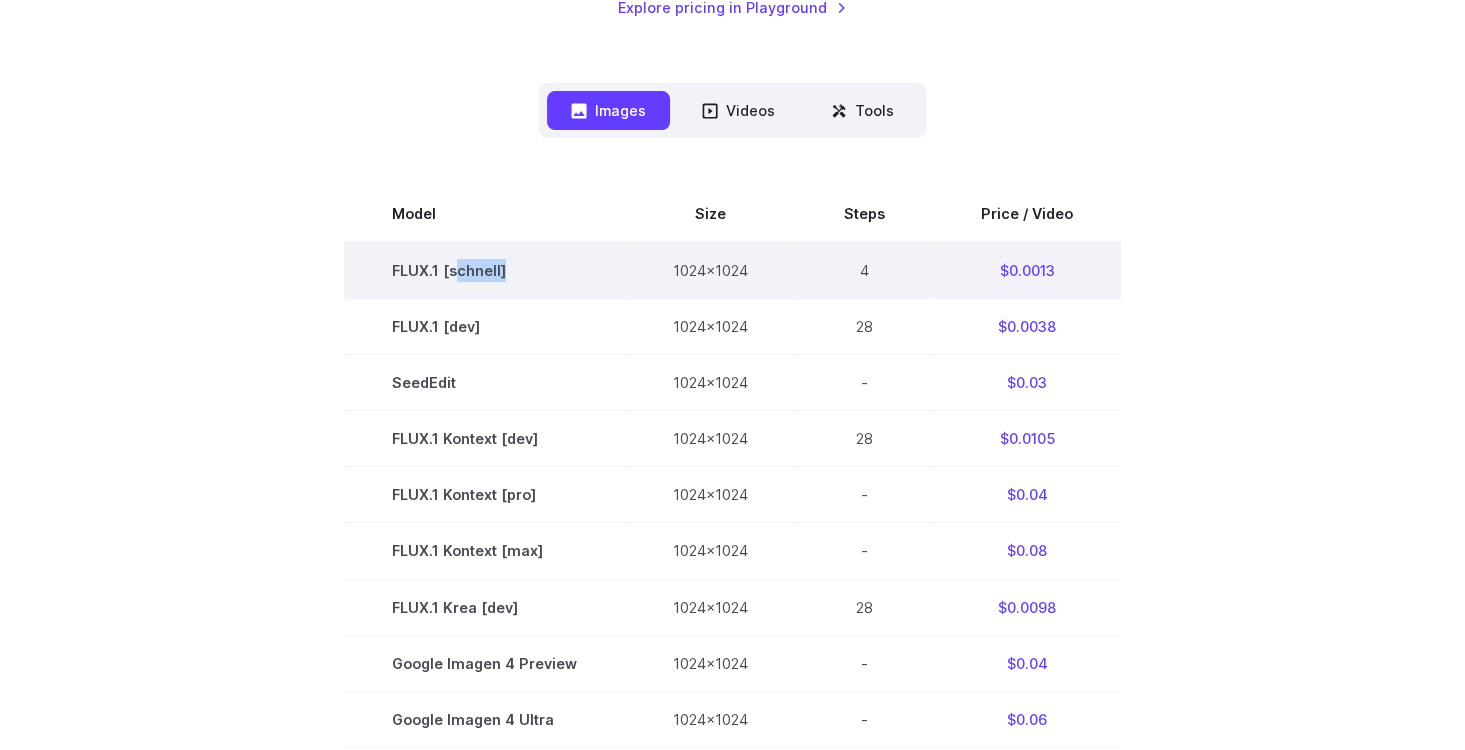 drag, startPoint x: 457, startPoint y: 280, endPoint x: 544, endPoint y: 277, distance: 87.05171 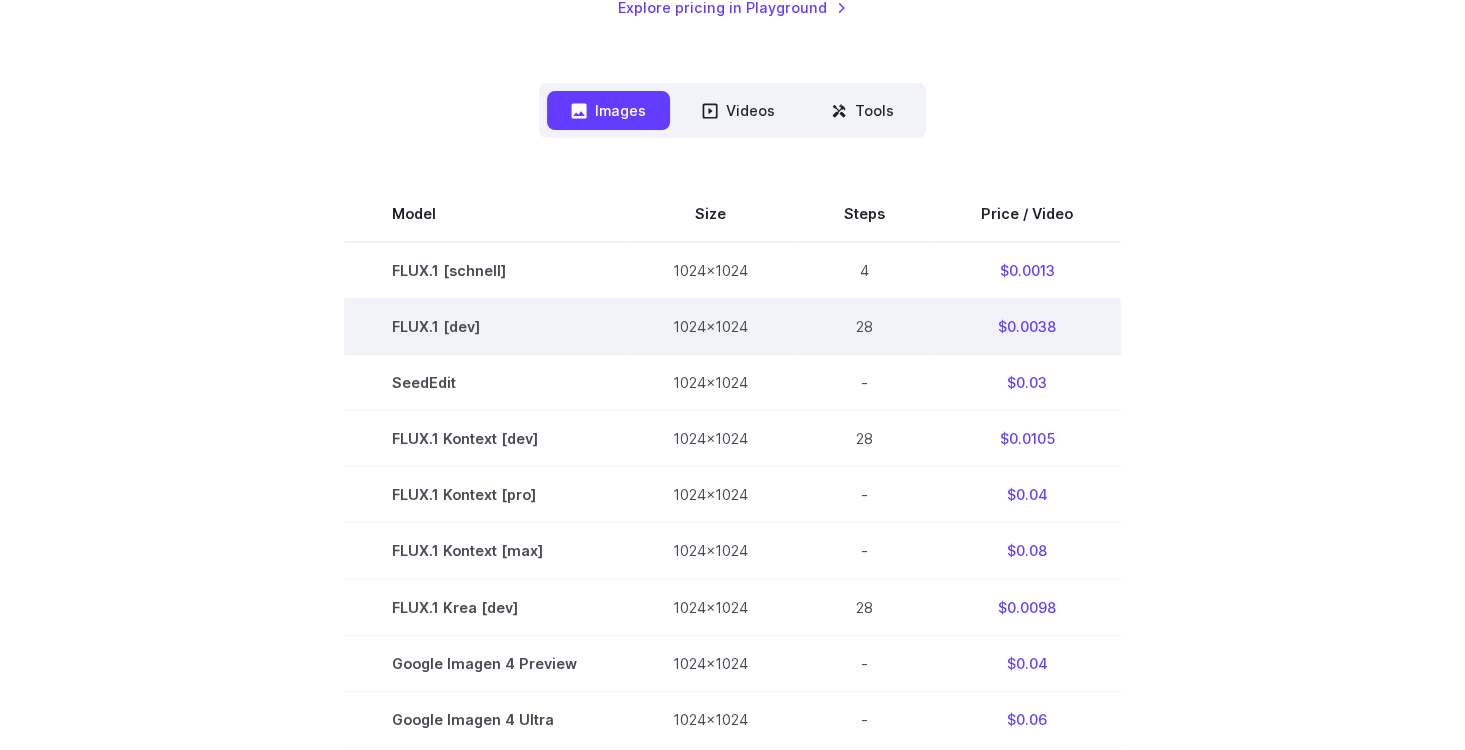drag, startPoint x: 1015, startPoint y: 341, endPoint x: 1104, endPoint y: 337, distance: 89.08984 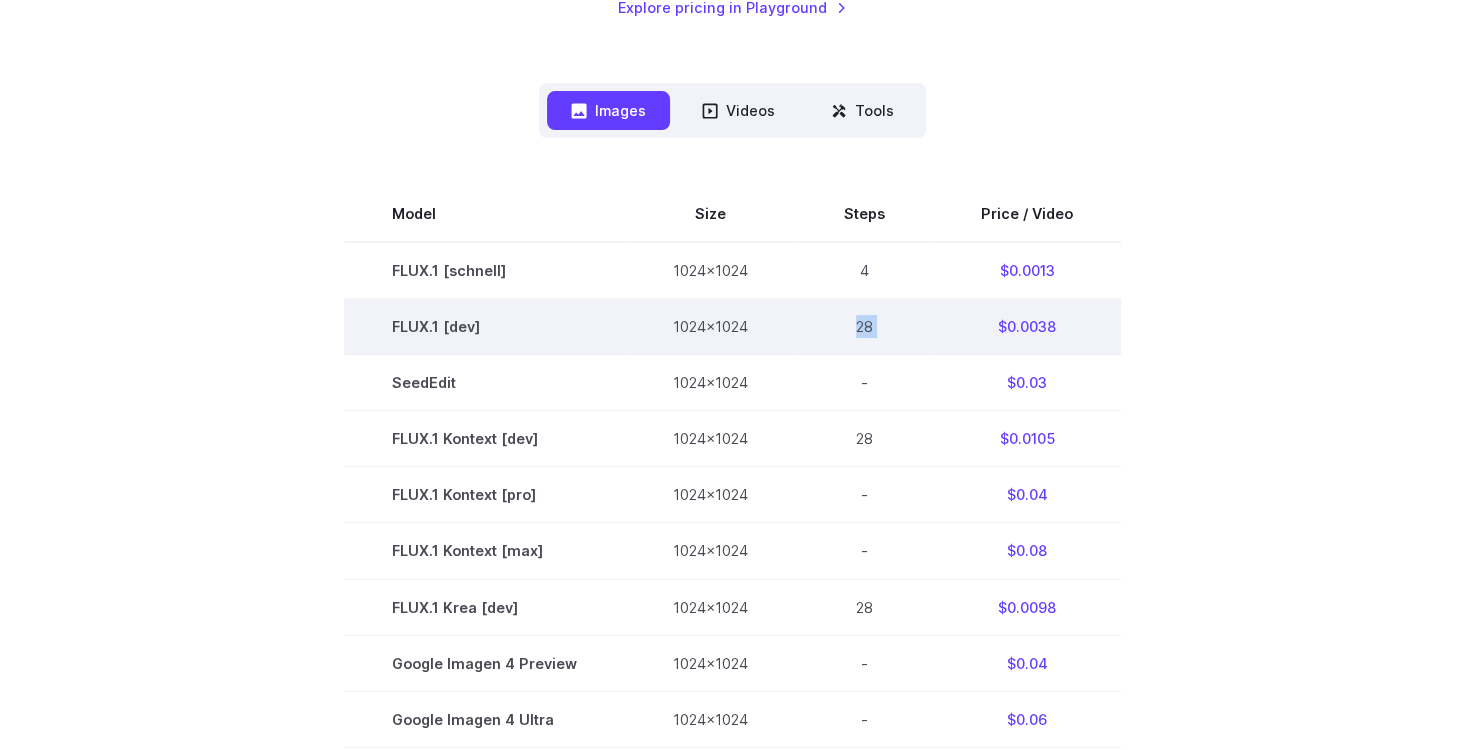 click on "28" at bounding box center (864, 327) 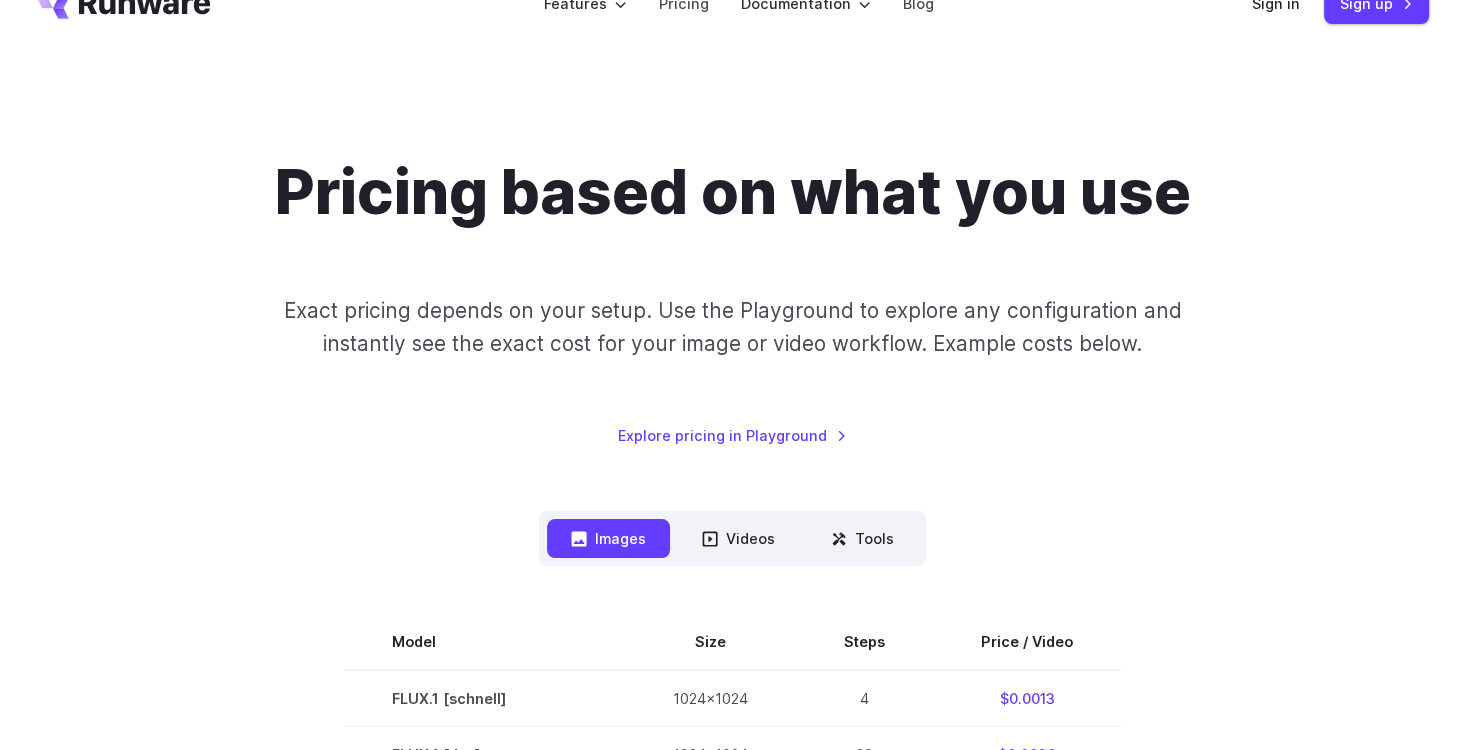 scroll, scrollTop: 0, scrollLeft: 0, axis: both 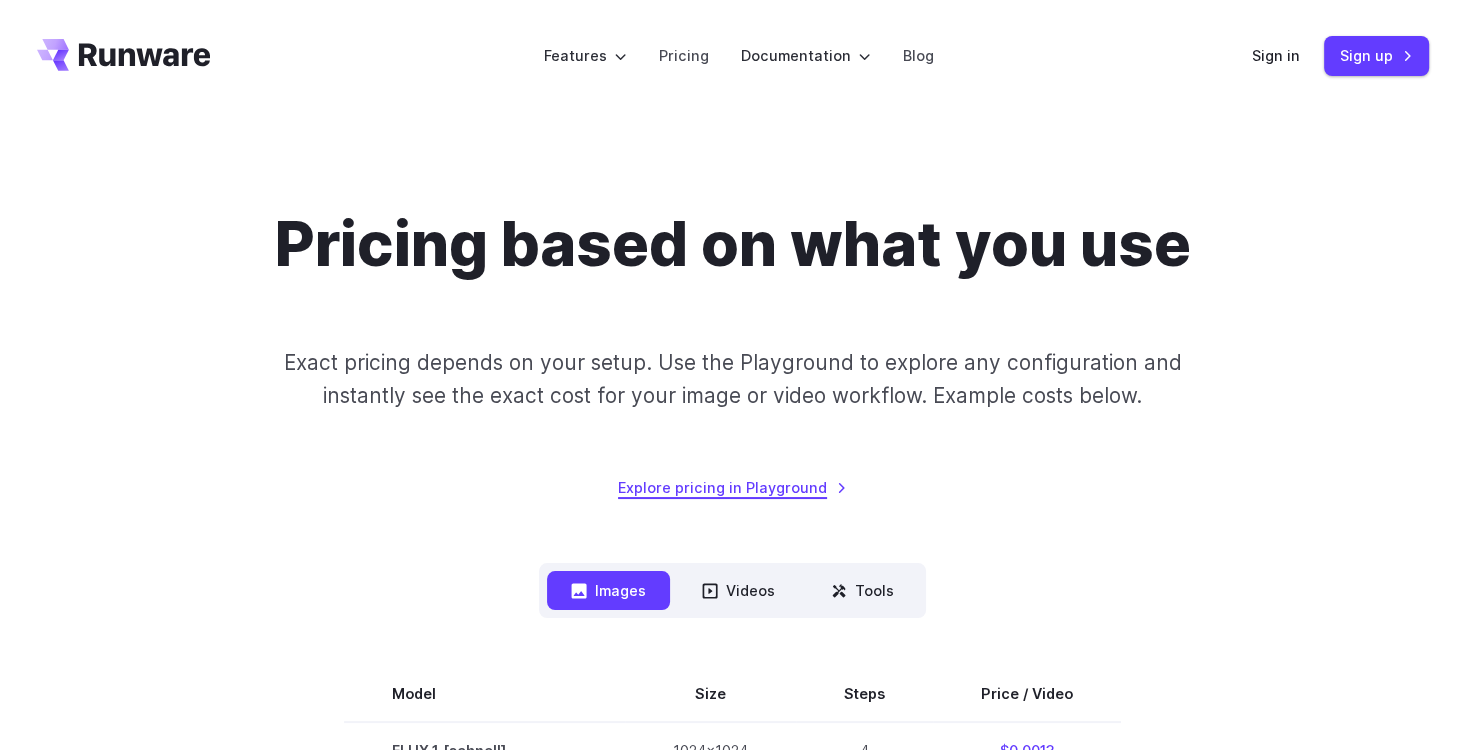 click on "Explore pricing in Playground" at bounding box center (732, 487) 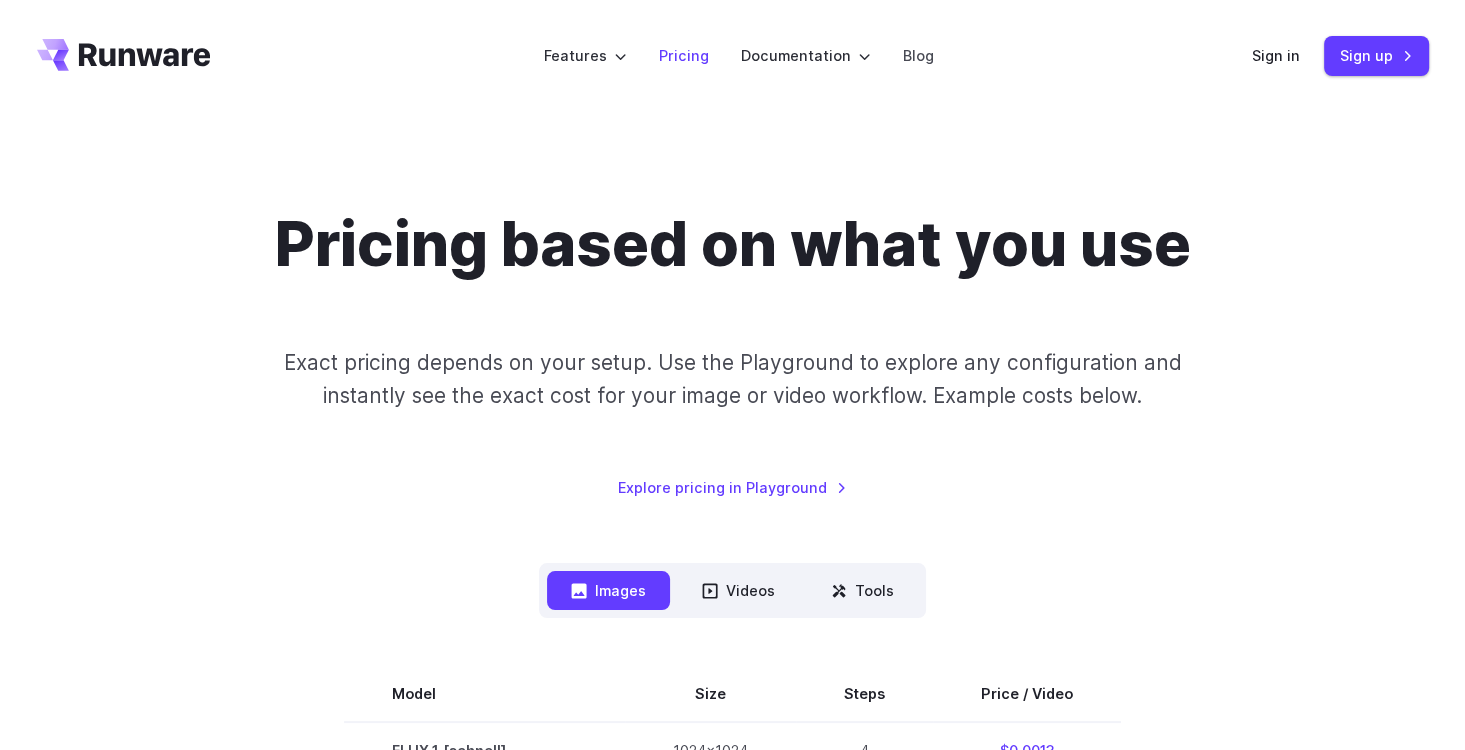 click on "Pricing" at bounding box center [684, 55] 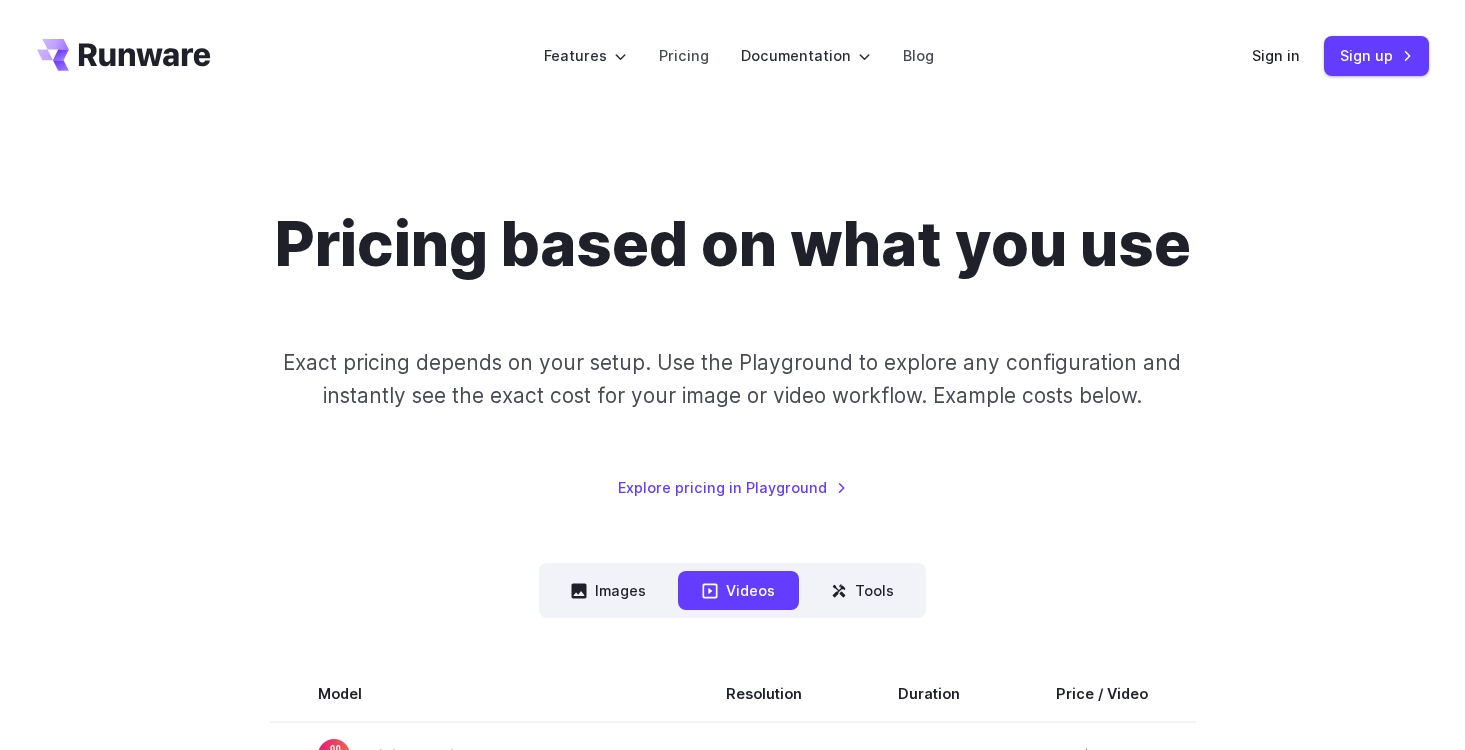 scroll, scrollTop: 0, scrollLeft: 0, axis: both 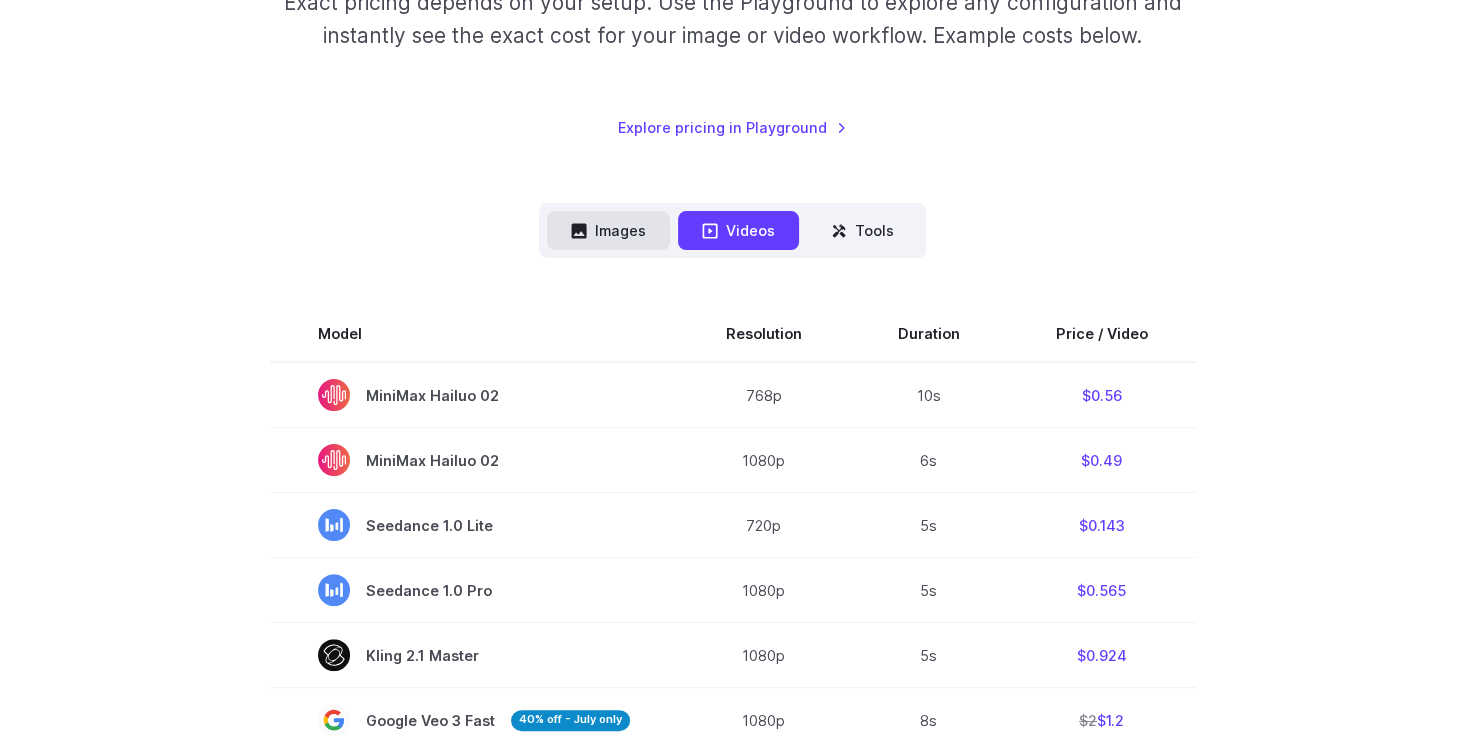 click on "Images" at bounding box center (608, 230) 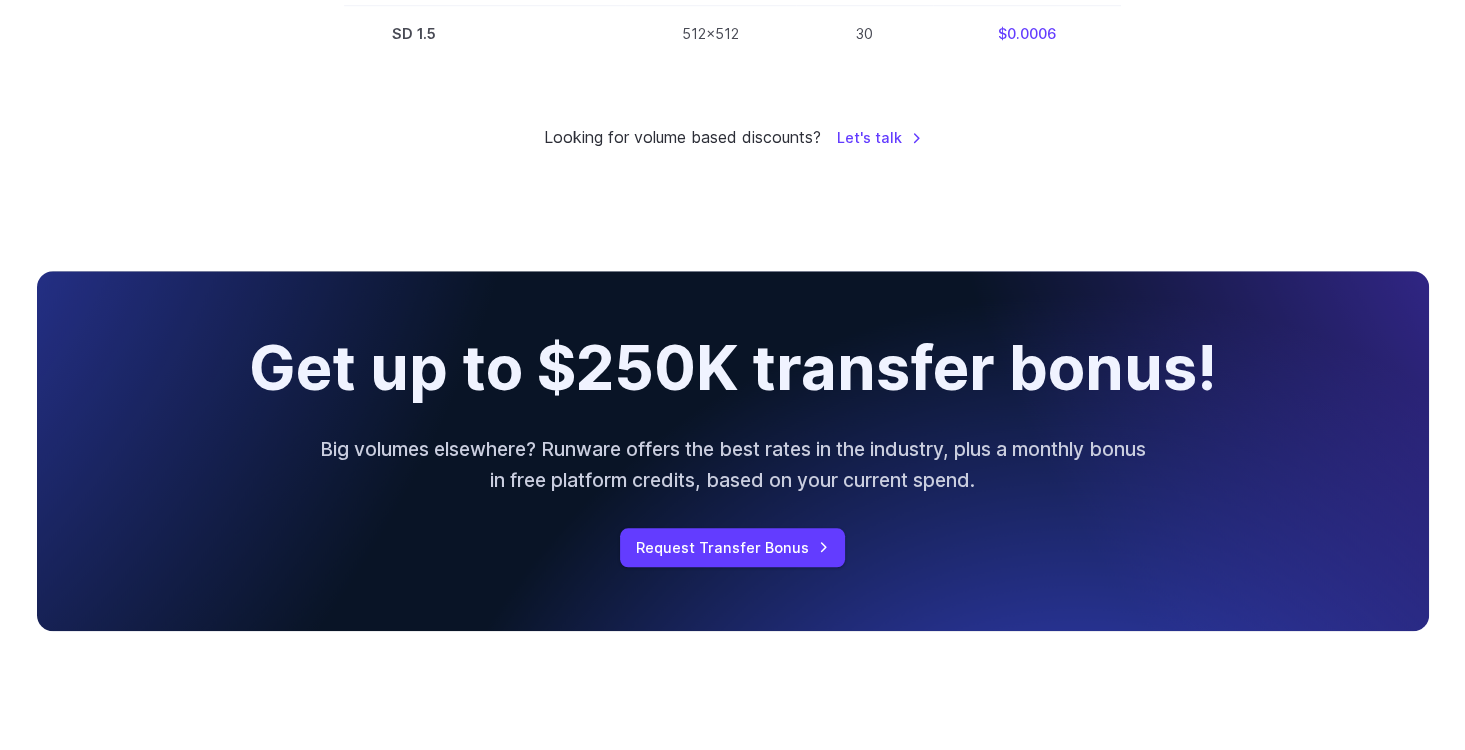 scroll, scrollTop: 1560, scrollLeft: 0, axis: vertical 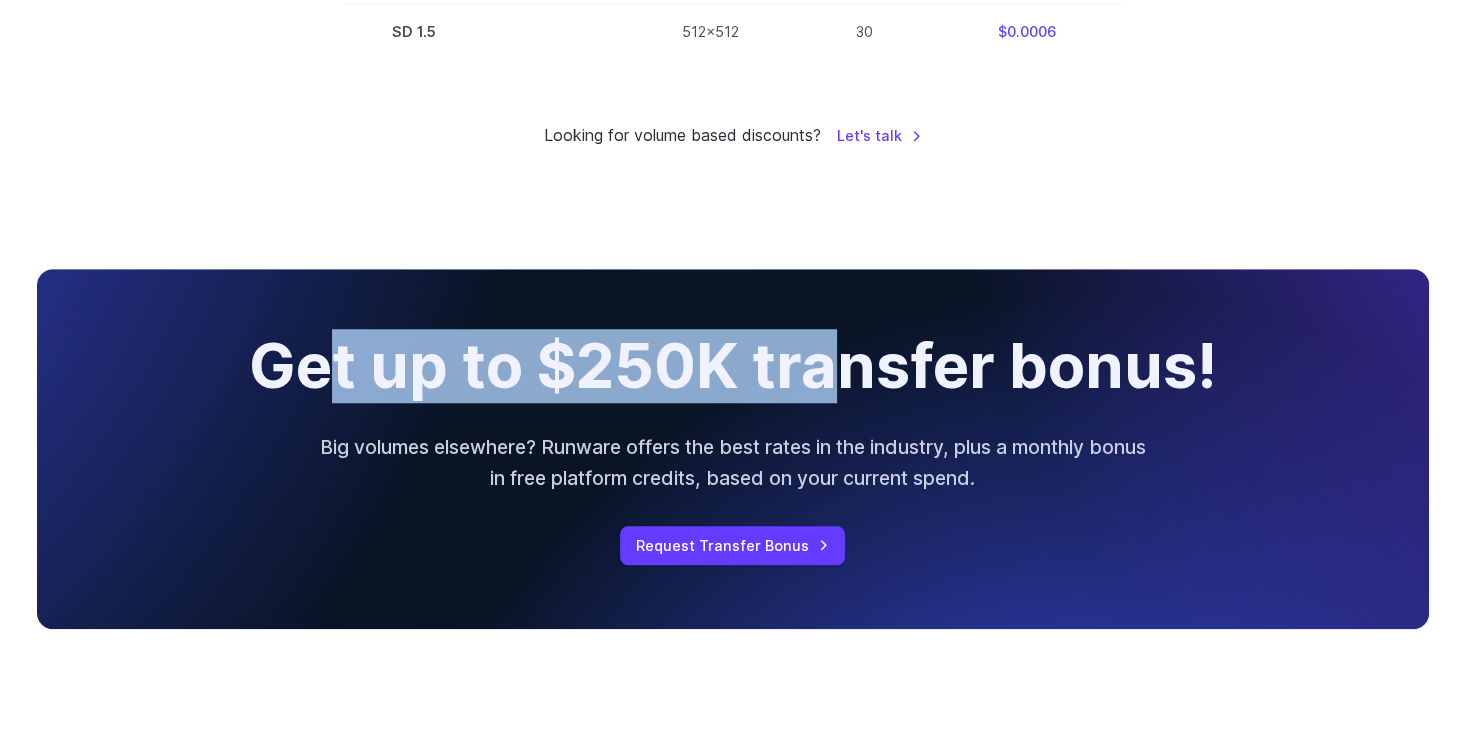 drag, startPoint x: 363, startPoint y: 385, endPoint x: 971, endPoint y: 385, distance: 608 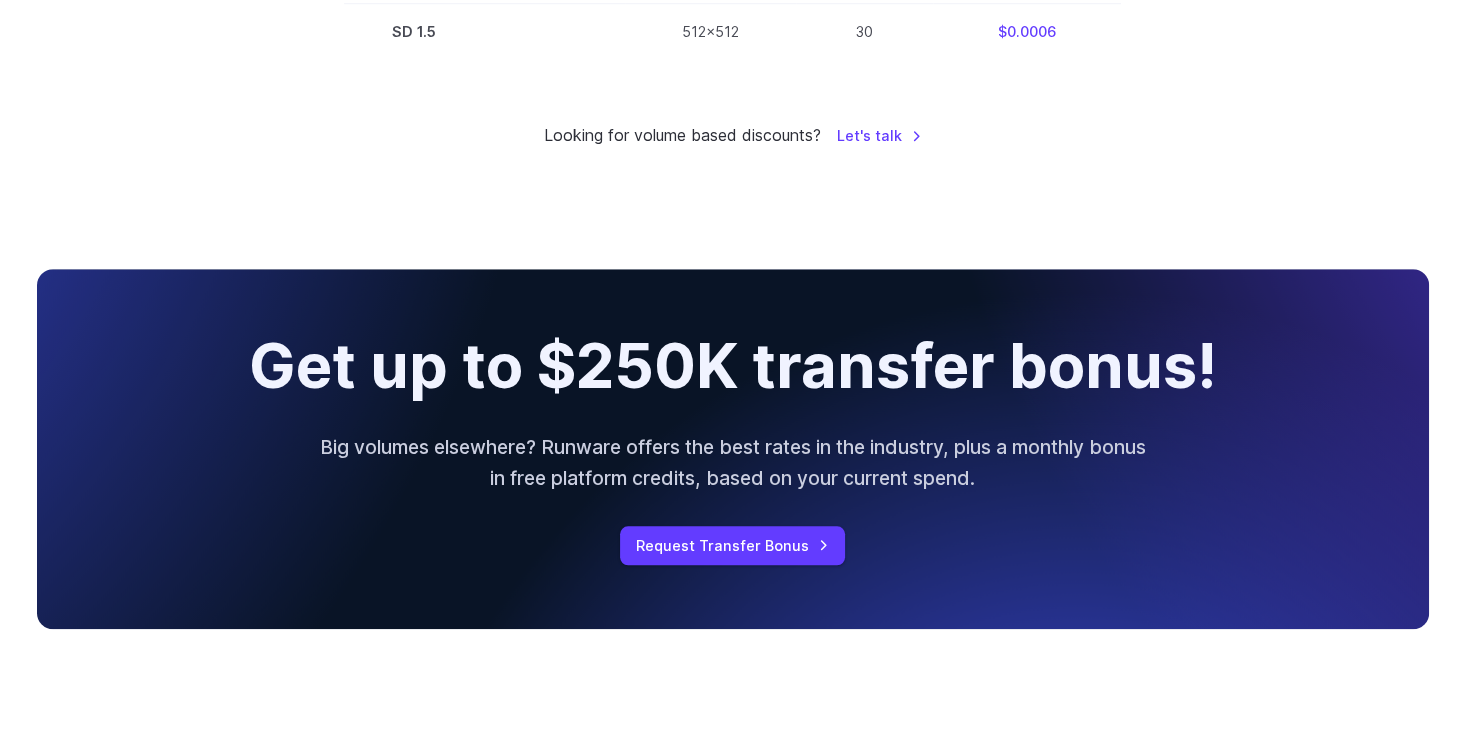 click on "Get up to $250K transfer bonus!" at bounding box center [733, 367] 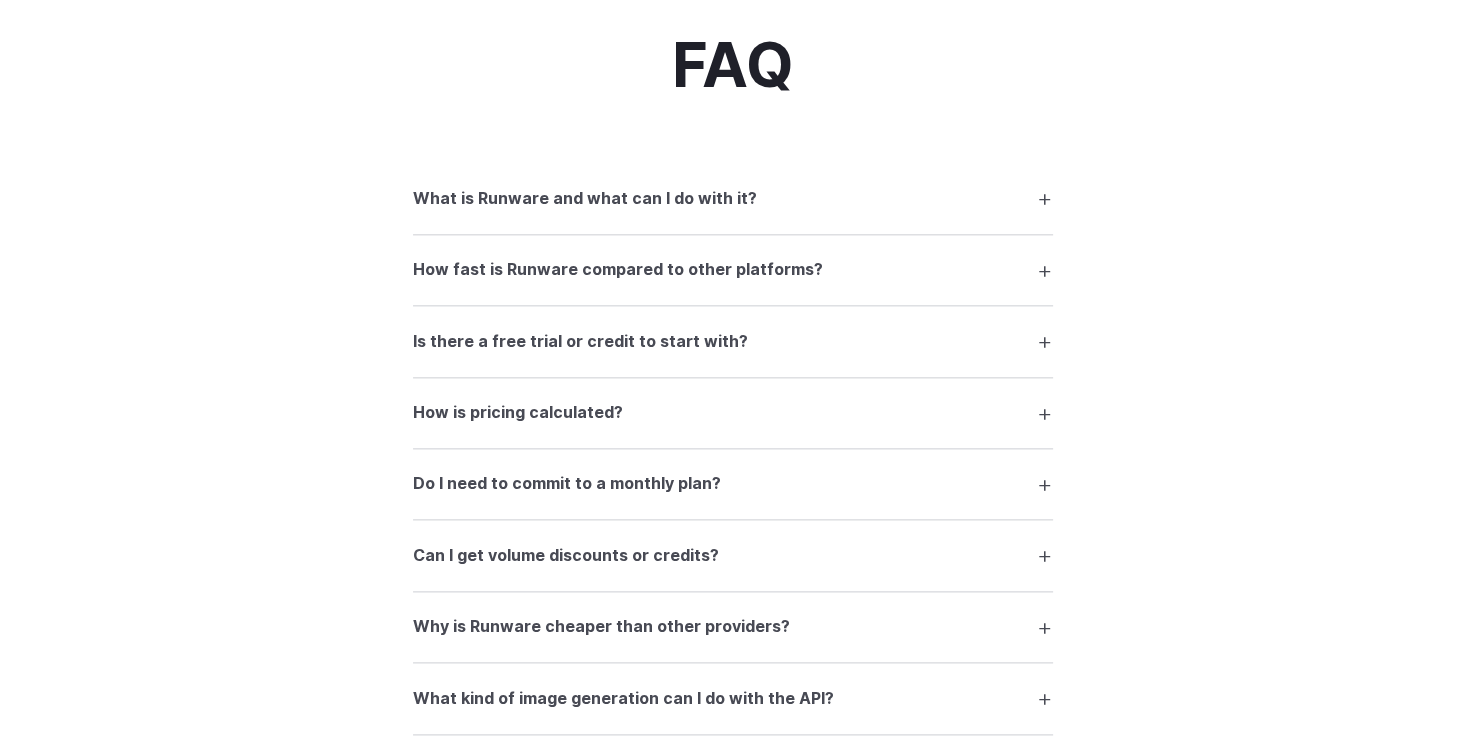 scroll, scrollTop: 2280, scrollLeft: 0, axis: vertical 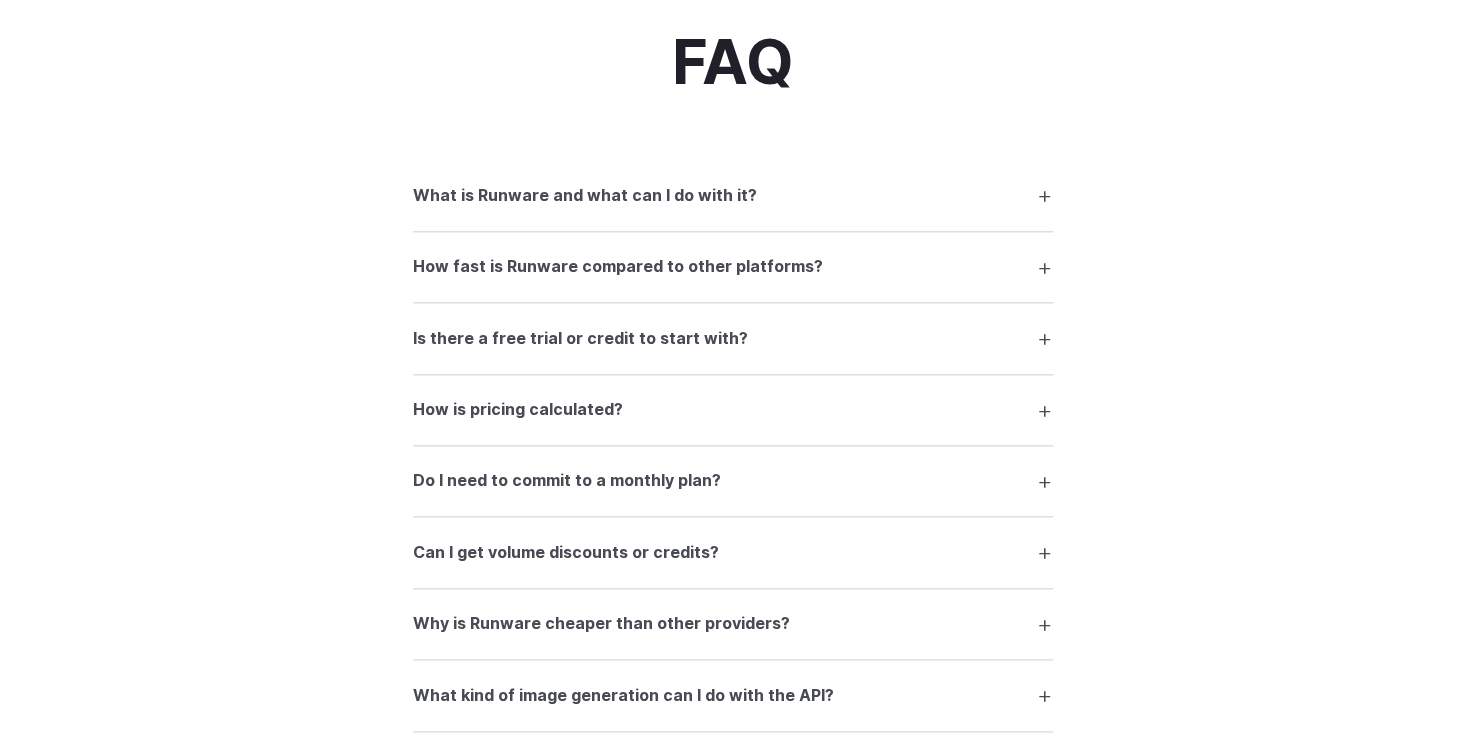 click on "What is Runware and what can I do with it?" at bounding box center (585, 196) 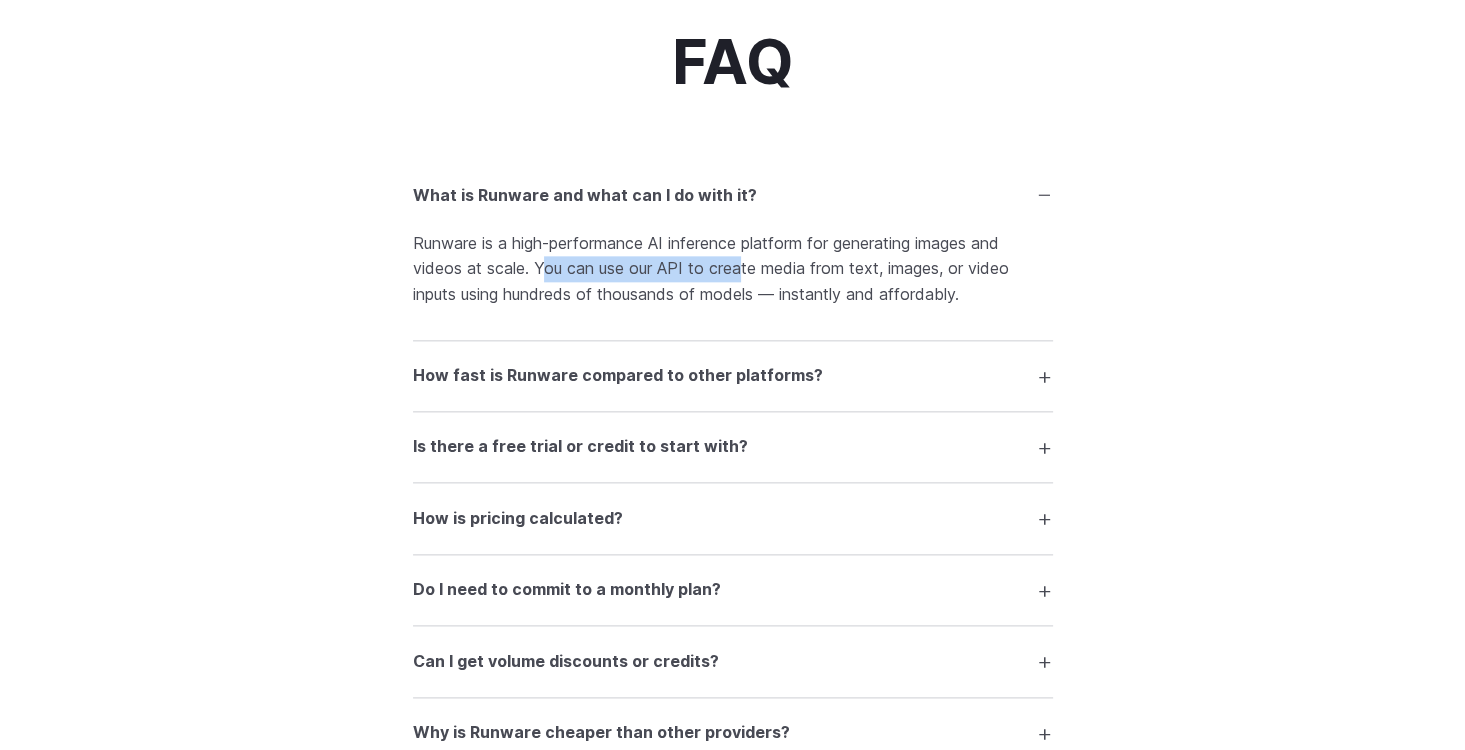 drag, startPoint x: 544, startPoint y: 281, endPoint x: 753, endPoint y: 278, distance: 209.02153 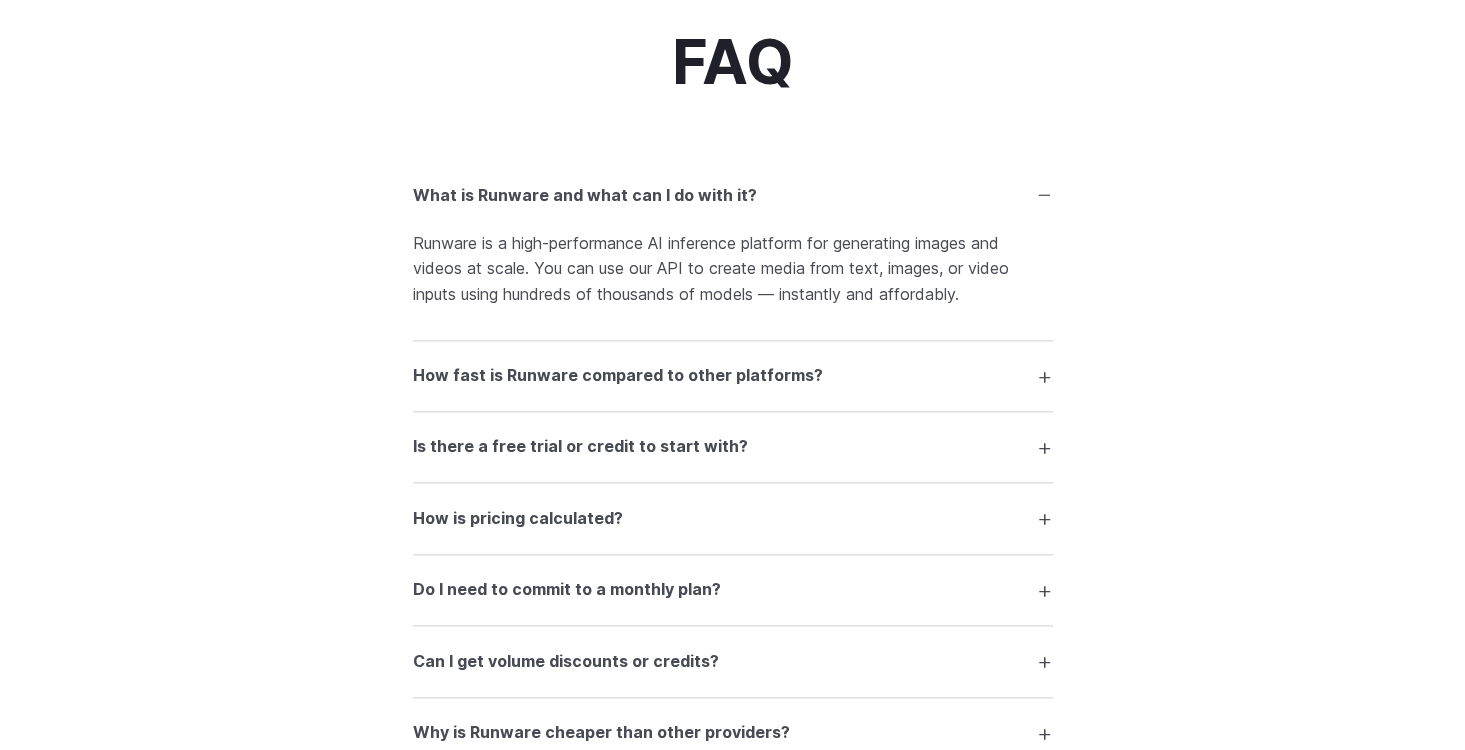 click on "Runware is a high-performance AI inference platform for generating images and videos at scale. You can use our API to create media from text, images, or video inputs using hundreds of thousands of models — instantly and affordably." at bounding box center (733, 269) 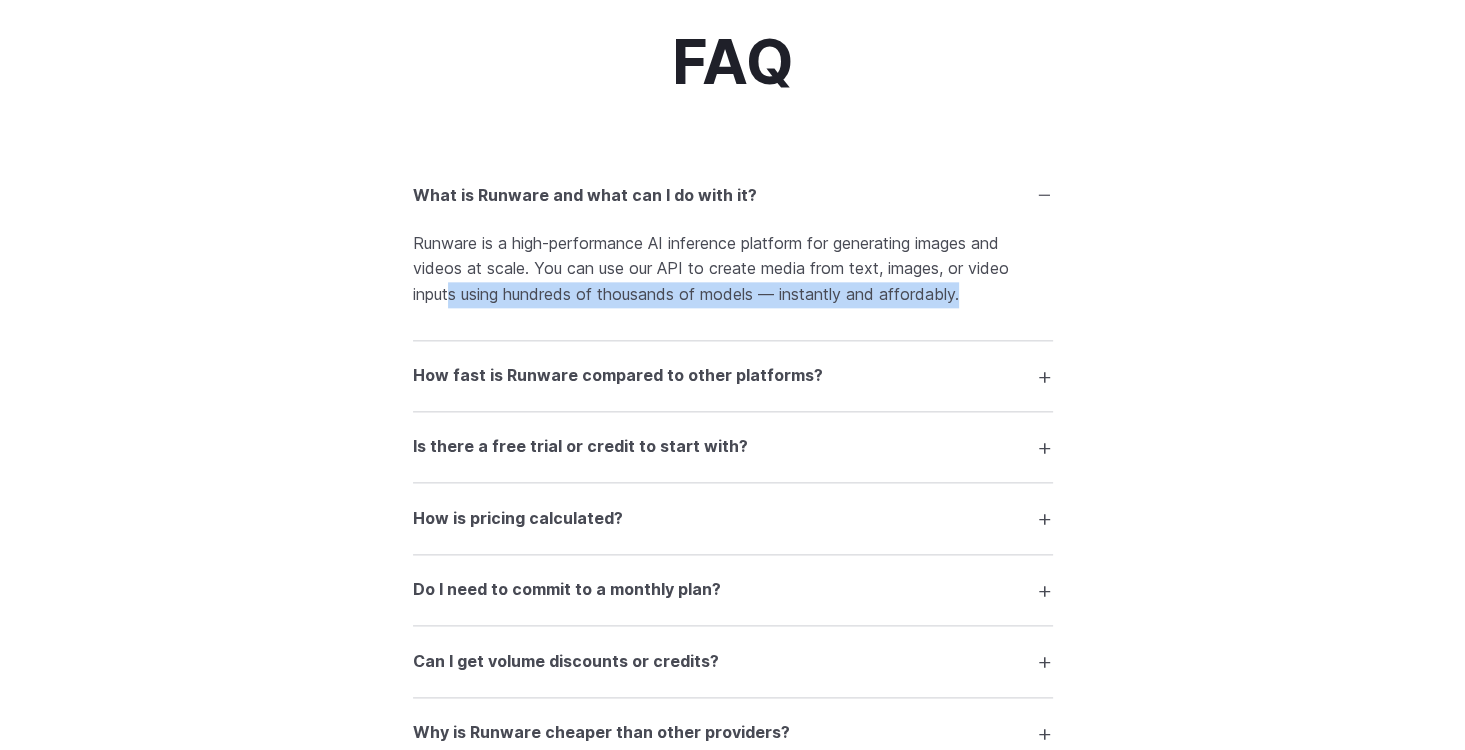 drag, startPoint x: 1008, startPoint y: 306, endPoint x: 450, endPoint y: 309, distance: 558.00806 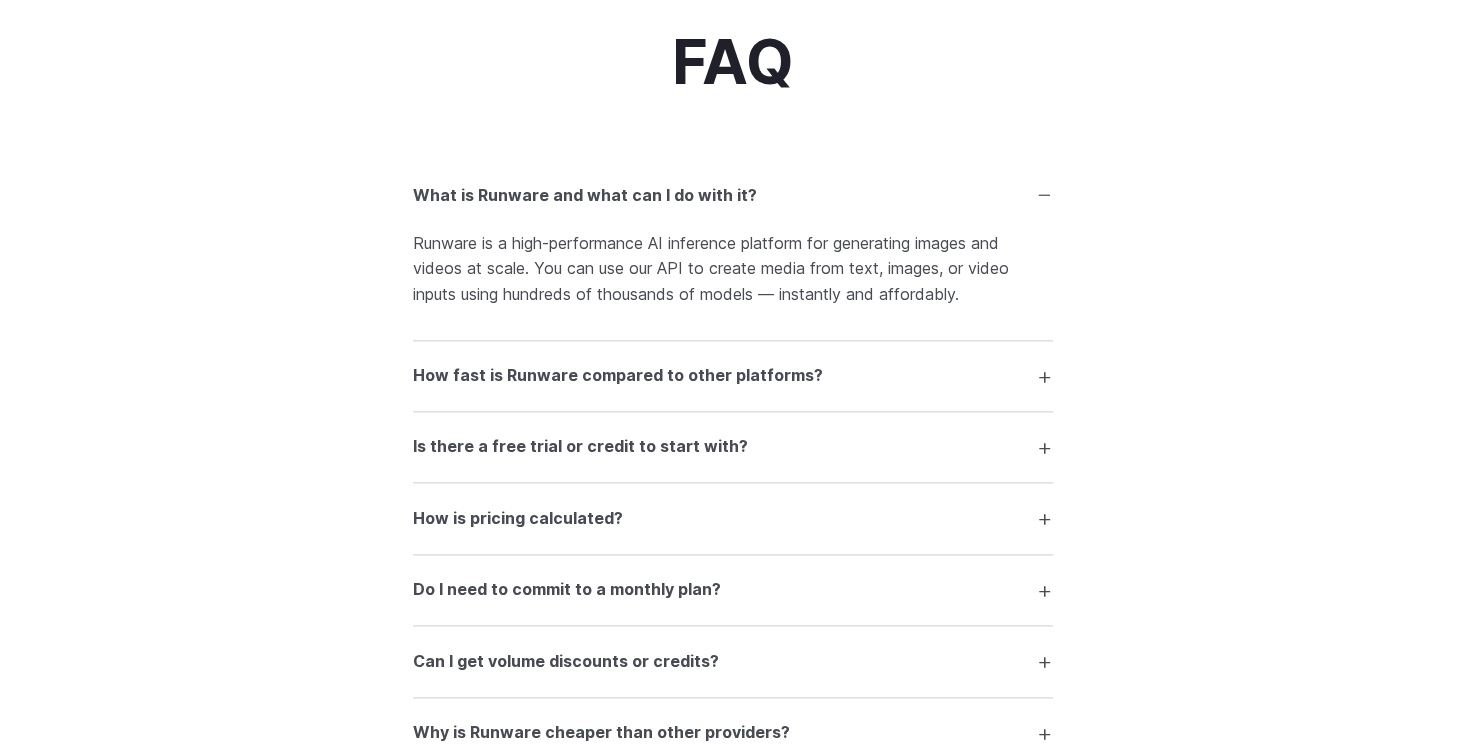 click on "How fast is Runware compared to other platforms?         Thanks to our Sonic Inference Engine® and custom hardware, we offer industry-leading speeds: LoRA cold starts in 0.1s, checkpoint loading in 0.5s, and image/video generation in under a second. We outperform traditional cloud GPUs by 20x or more." at bounding box center (733, 376) 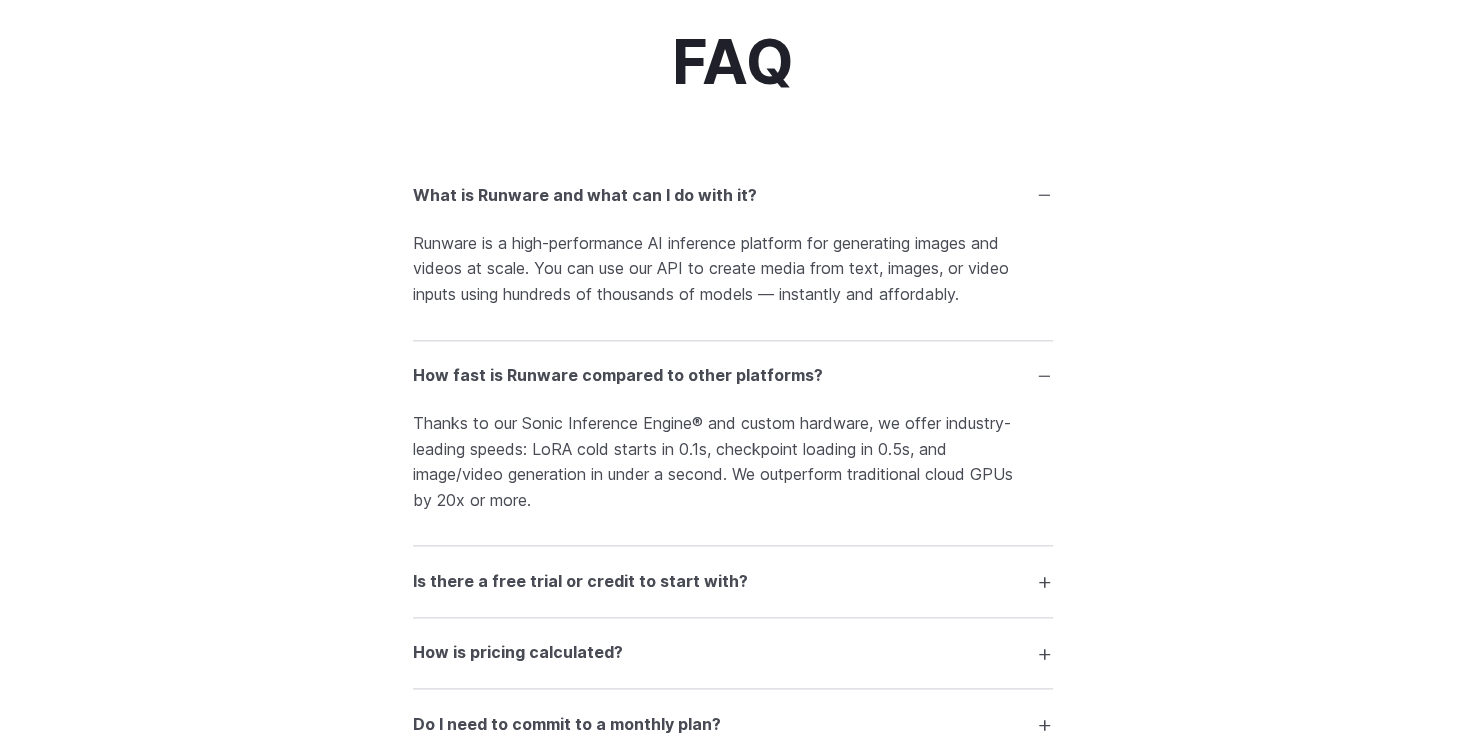 click on "How fast is Runware compared to other platforms?" at bounding box center (618, 376) 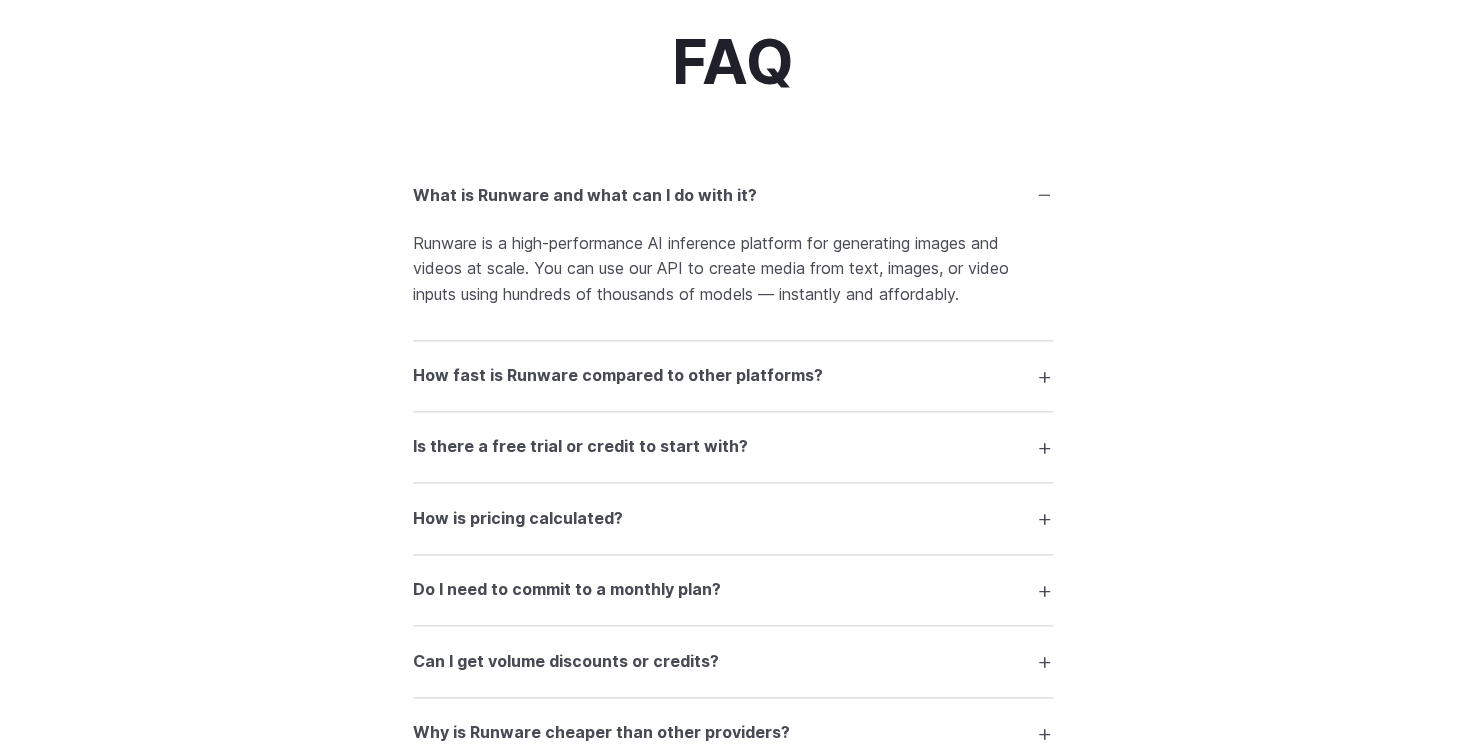 click on "Is there a free trial or credit to start with?" at bounding box center (733, 447) 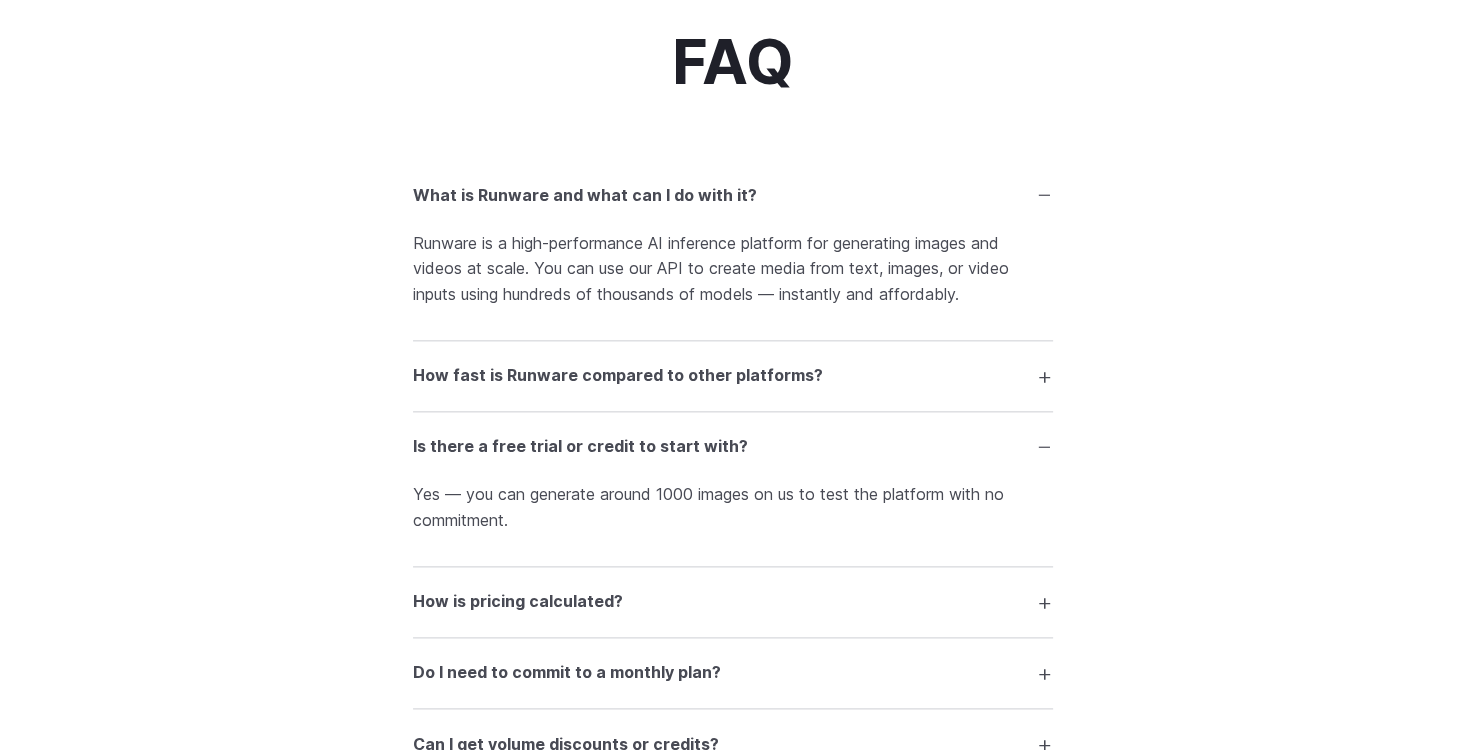 click on "Is there a free trial or credit to start with?" at bounding box center [733, 447] 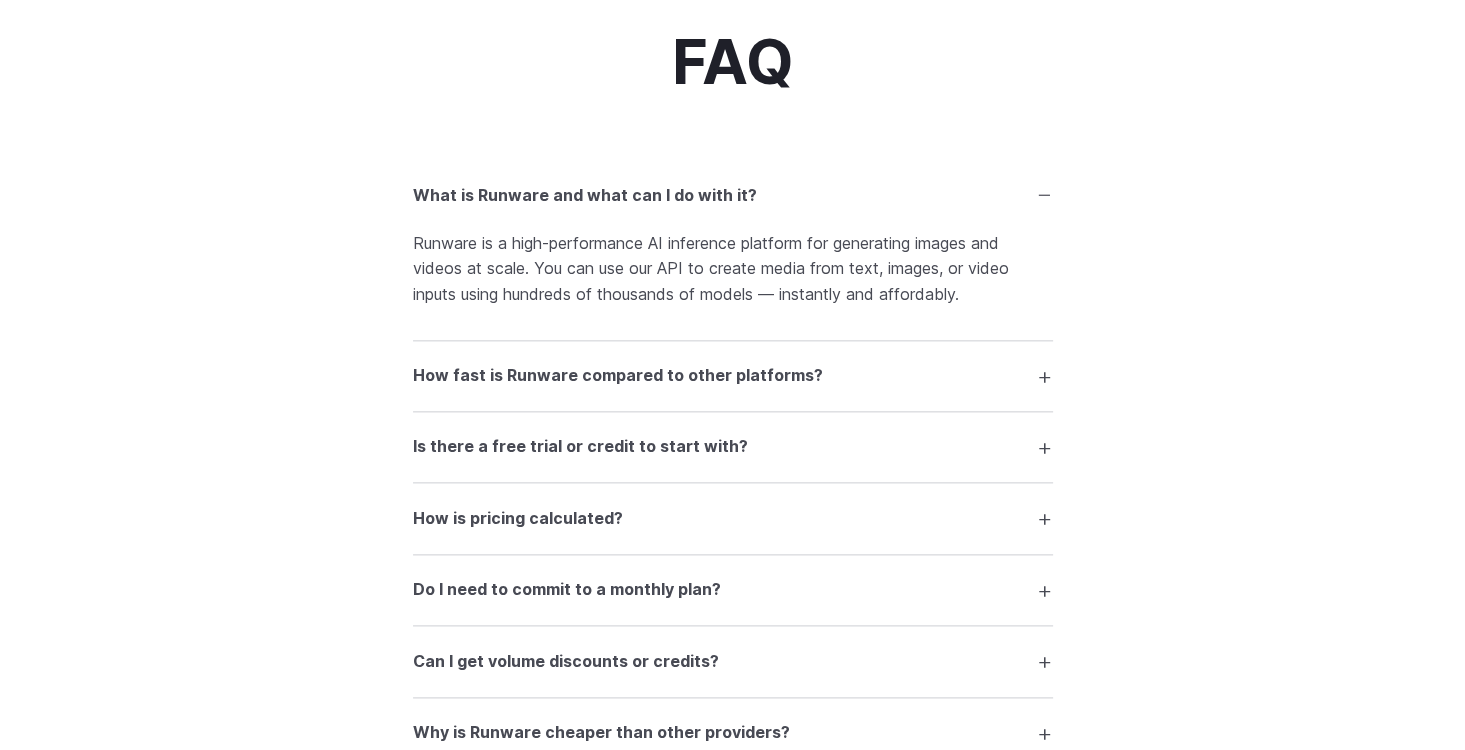 click on "How is pricing calculated?" at bounding box center (733, 518) 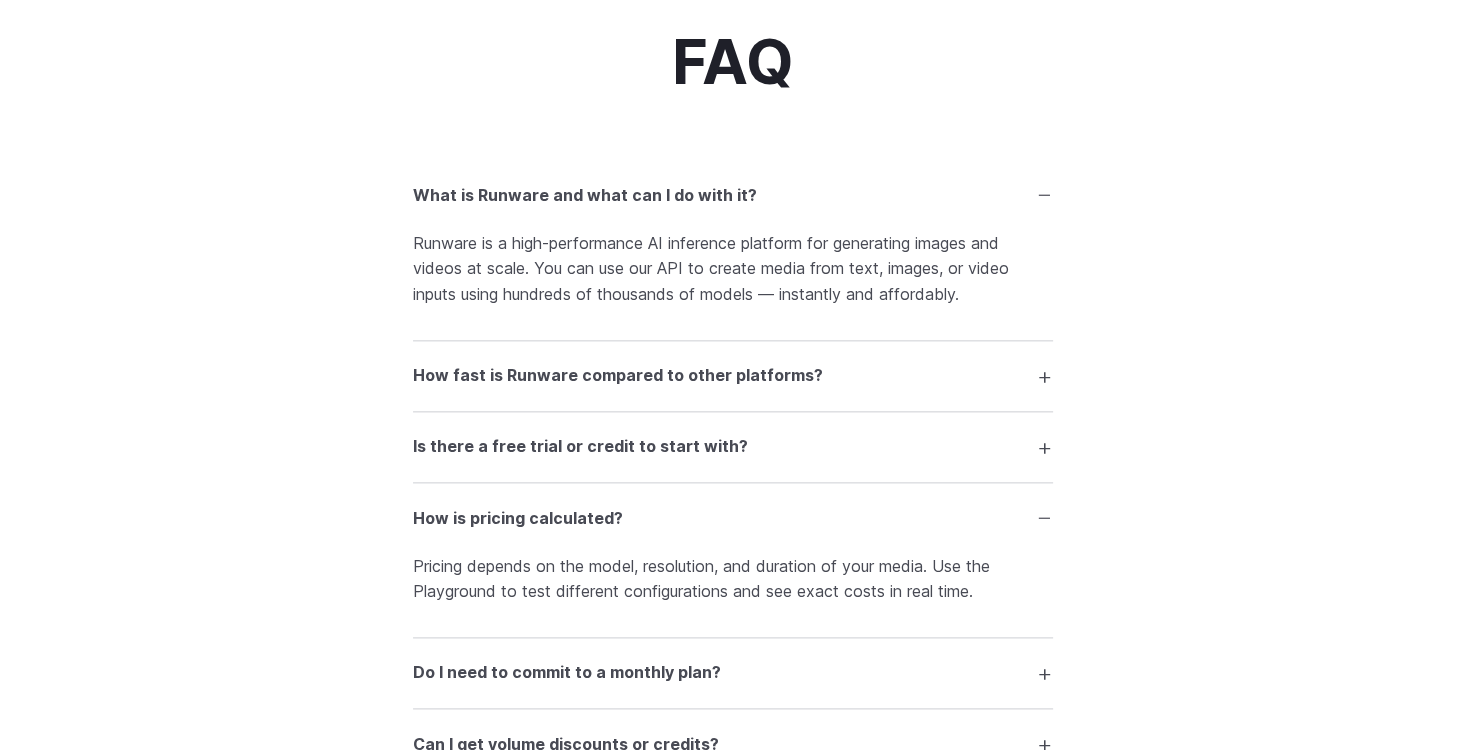 click on "How is pricing calculated?" at bounding box center (733, 518) 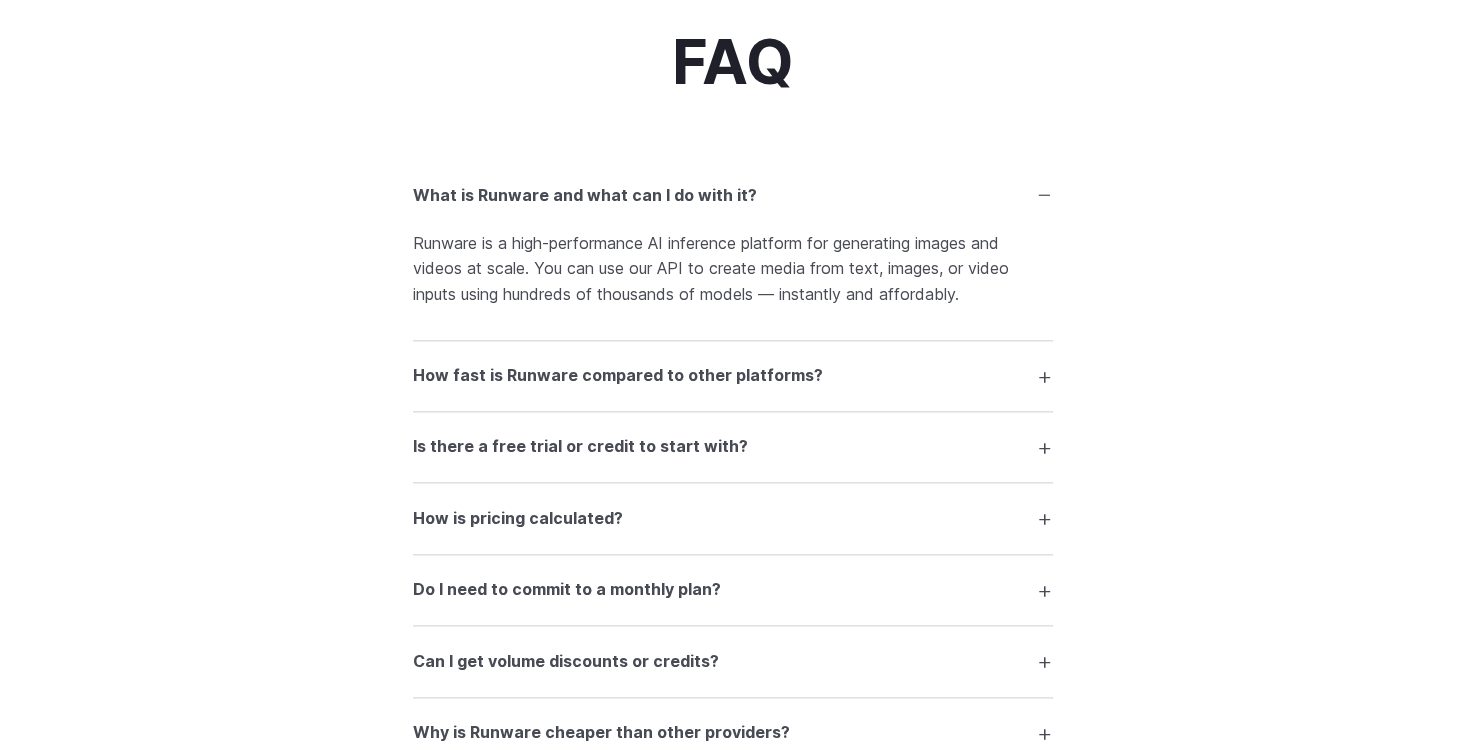 click on "Do I need to commit to a monthly plan?" at bounding box center (733, 590) 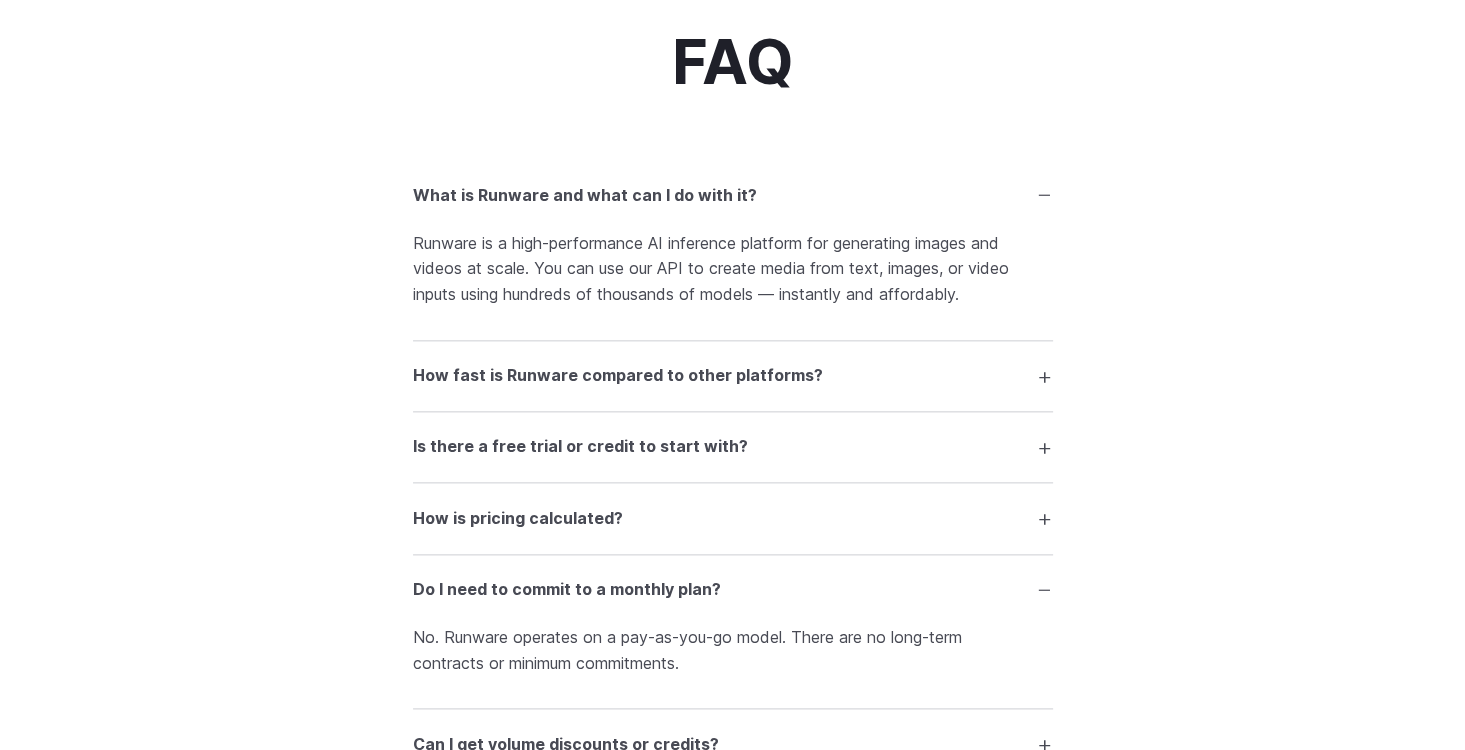 click on "Do I need to commit to a monthly plan?" at bounding box center (733, 590) 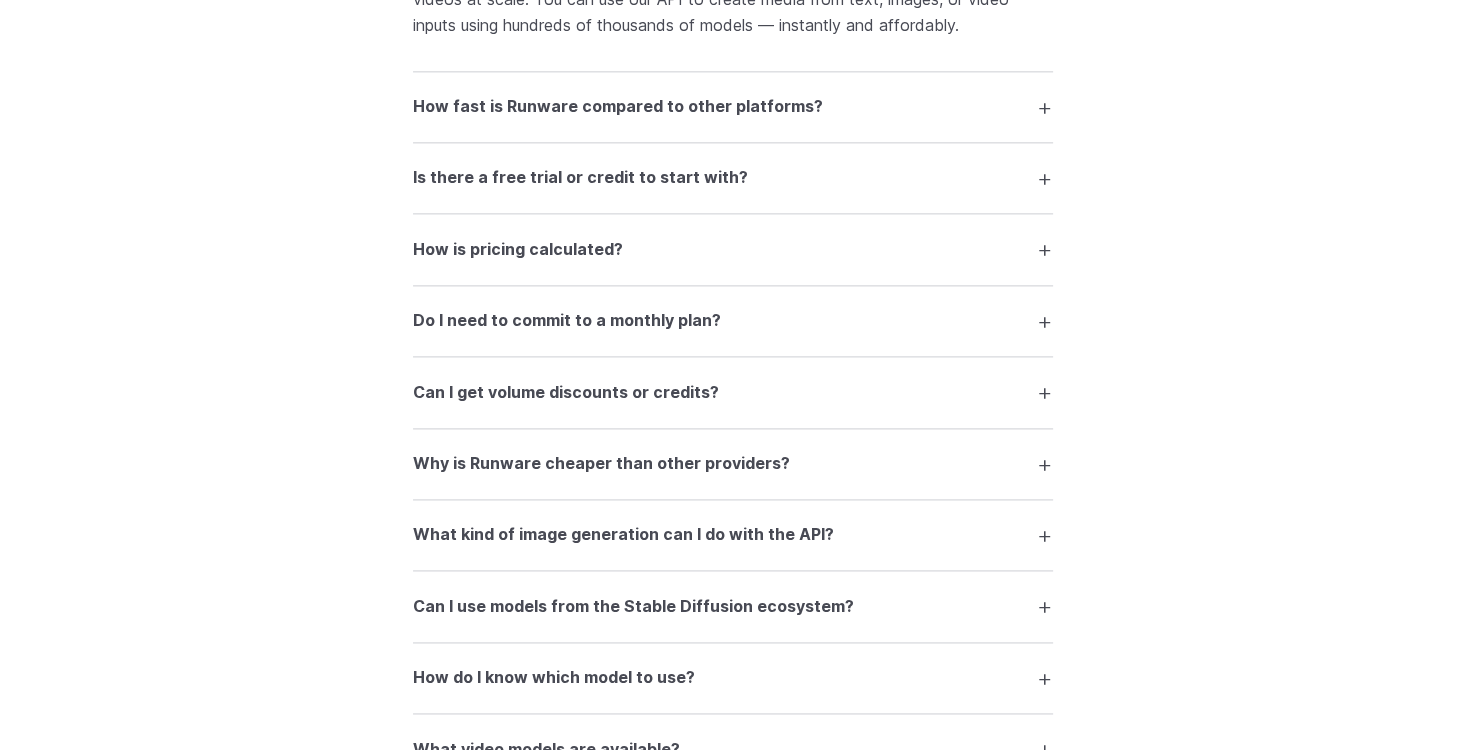 scroll, scrollTop: 2424, scrollLeft: 0, axis: vertical 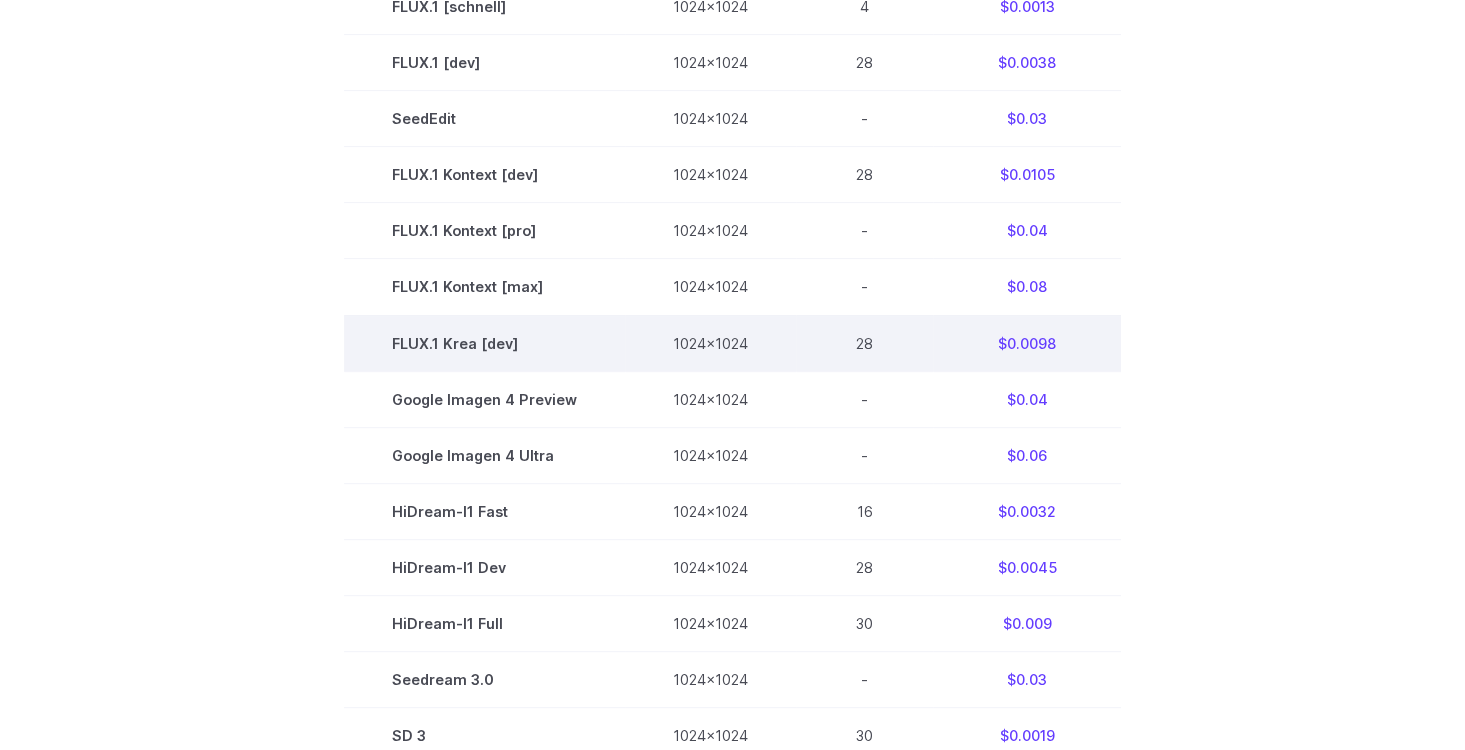 click on "$0.0098" at bounding box center (1027, 343) 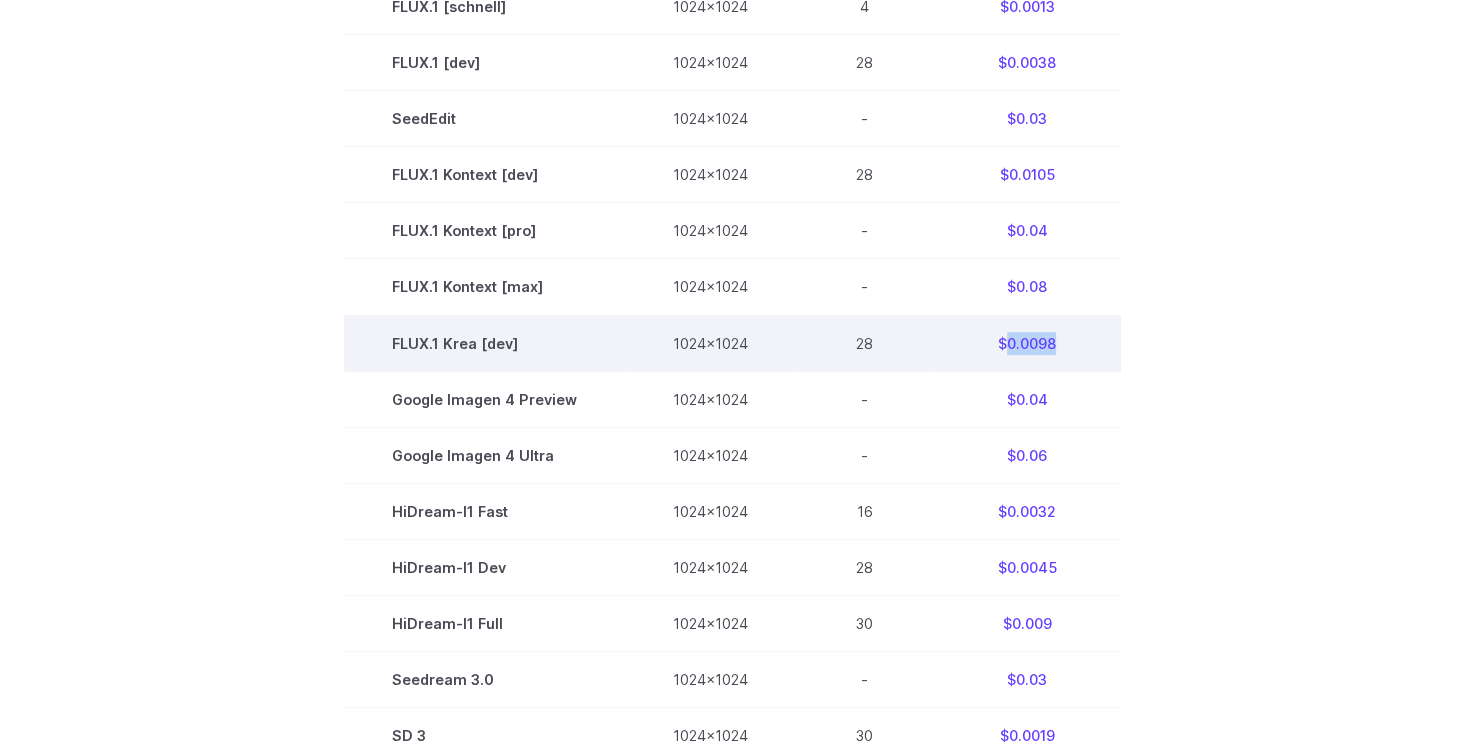 click on "$0.0098" at bounding box center [1027, 343] 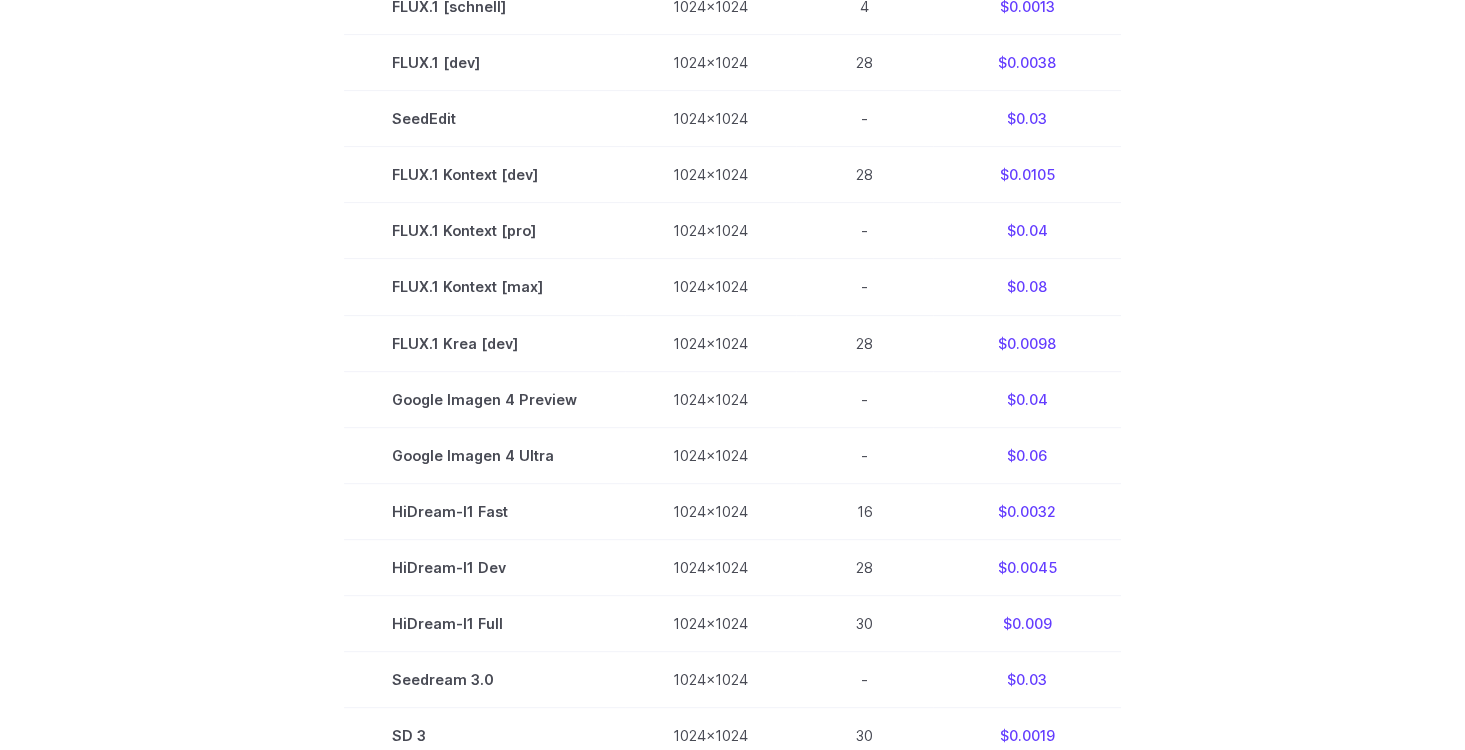 click on "Model   Size   Steps   Price / Video         FLUX.1 [schnell]   1024x1024   4   $0.0013       FLUX.1 [dev]   1024x1024   28   $0.0038       SeedEdit   1024x1024   -   $0.03       FLUX.1 Kontext [dev]   1024x1024   28   $0.0105       FLUX.1 Kontext [pro]   1024x1024   -   $0.04       FLUX.1 Kontext [max]   1024x1024   -   $0.08       FLUX.1 Krea [dev]   1024x1024   28   $0.0098       Google Imagen 4 Preview   1024x1024   -   $0.04       Google Imagen 4 Ultra   1024x1024   -   $0.06       HiDream-I1 Fast   1024x1024   16   $0.0032       HiDream-I1 Dev   1024x1024   28   $0.0045       HiDream-I1 Full   1024x1024   30   $0.009       Seedream 3.0   1024x1024   -   $0.03       SD 3   1024x1024   30   $0.0019       SDXL 1.0   1024x1024   30   $0.0019       SD 1.5   512x512   30   $0.0006" at bounding box center (733, 398) 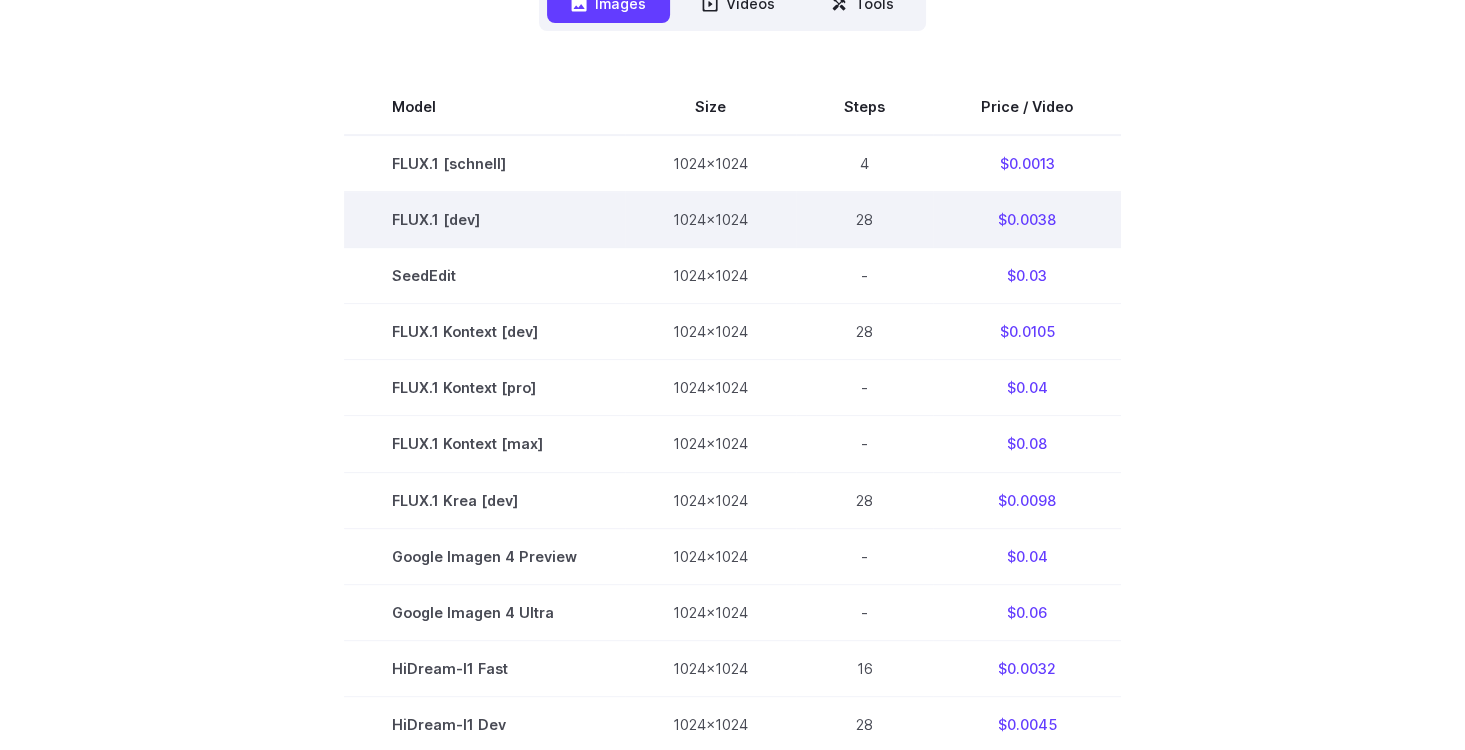 scroll, scrollTop: 504, scrollLeft: 0, axis: vertical 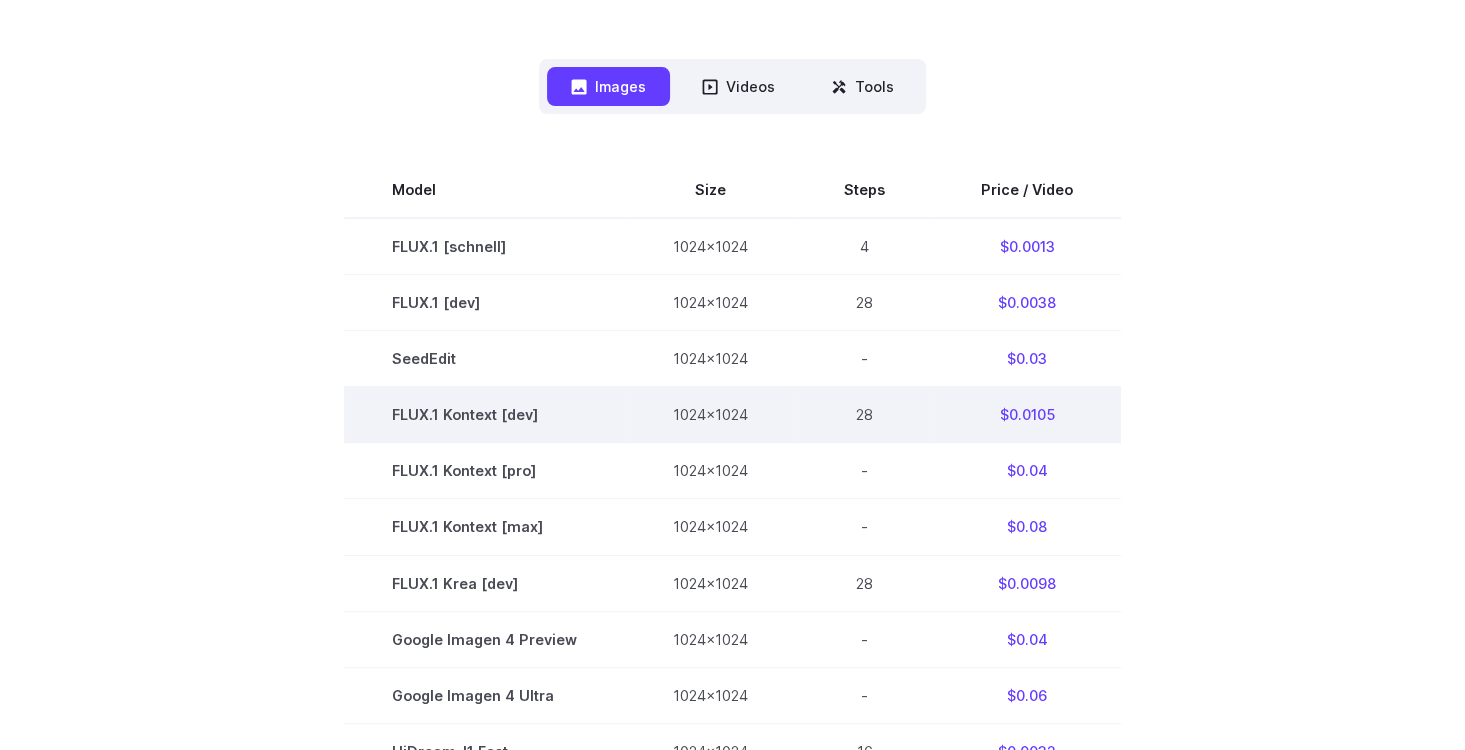click on "$0.0105" at bounding box center [1027, 415] 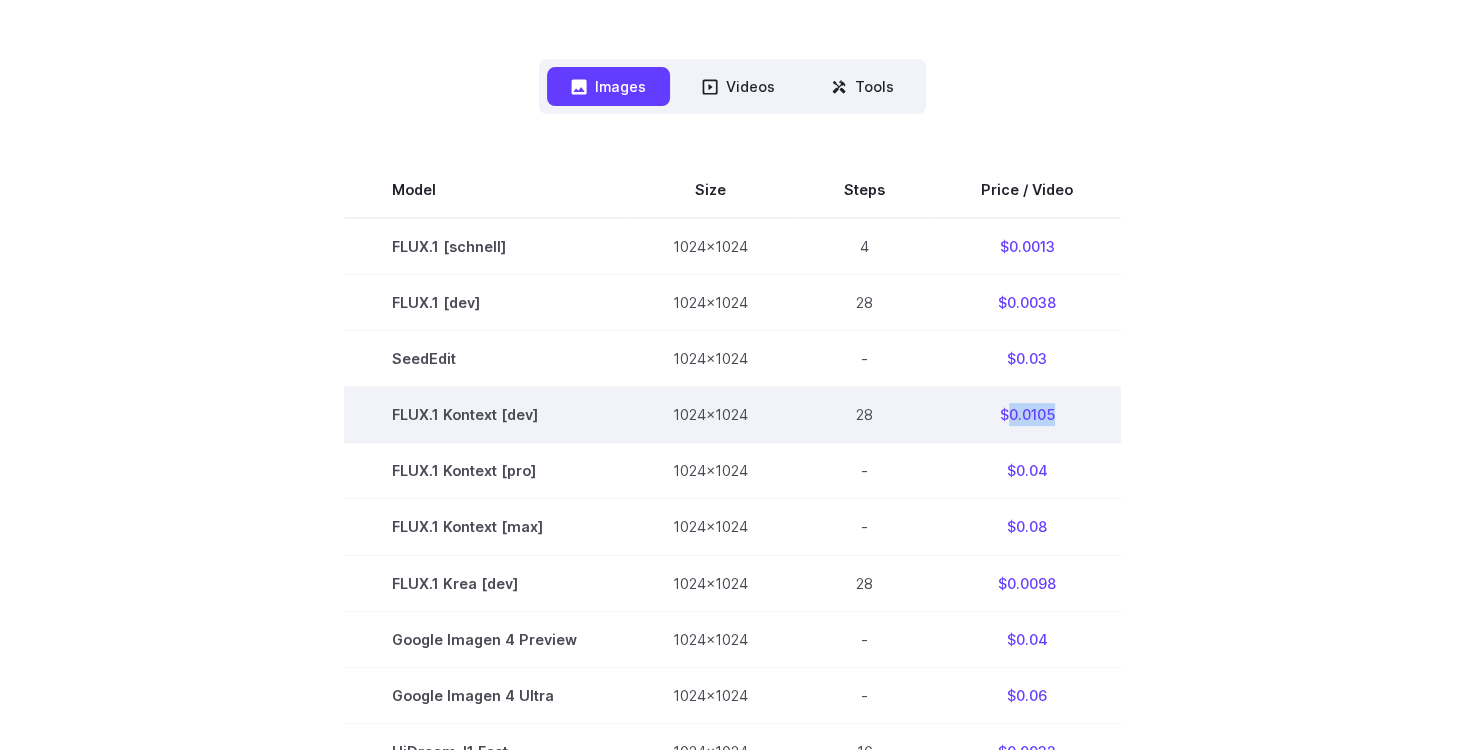 click on "$0.0105" at bounding box center [1027, 415] 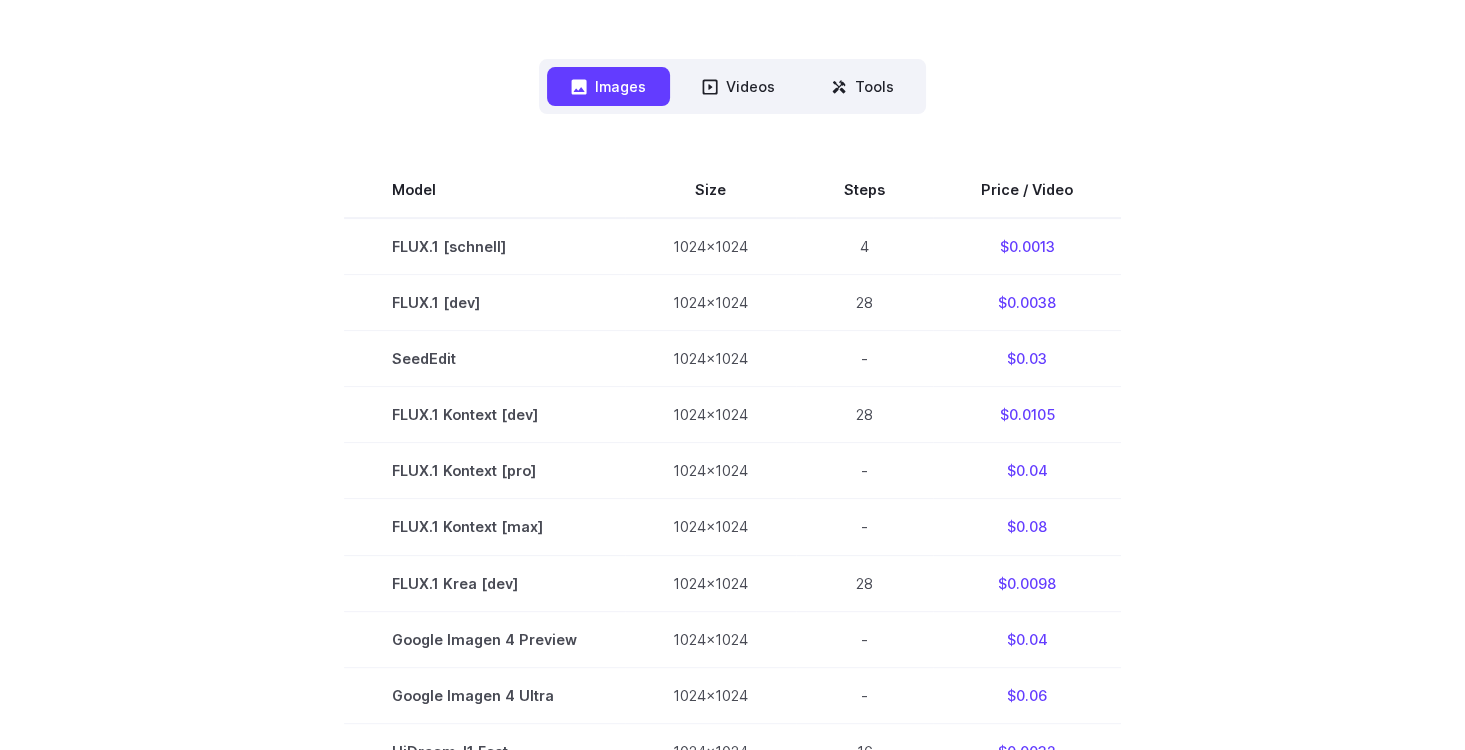 click on "Model   Size   Steps   Price / Video         FLUX.1 [schnell]   1024x1024   4   $0.0013       FLUX.1 [dev]   1024x1024   28   $0.0038       SeedEdit   1024x1024   -   $0.03       FLUX.1 Kontext [dev]   1024x1024   28   $0.0105       FLUX.1 Kontext [pro]   1024x1024   -   $0.04       FLUX.1 Kontext [max]   1024x1024   -   $0.08       FLUX.1 Krea [dev]   1024x1024   28   $0.0098       Google Imagen 4 Preview   1024x1024   -   $0.04       Google Imagen 4 Ultra   1024x1024   -   $0.06       HiDream-I1 Fast   1024x1024   16   $0.0032       HiDream-I1 Dev   1024x1024   28   $0.0045       HiDream-I1 Full   1024x1024   30   $0.009       Seedream 3.0   1024x1024   -   $0.03       SD 3   1024x1024   30   $0.0019       SDXL 1.0   1024x1024   30   $0.0019       SD 1.5   512x512   30   $0.0006" at bounding box center [733, 638] 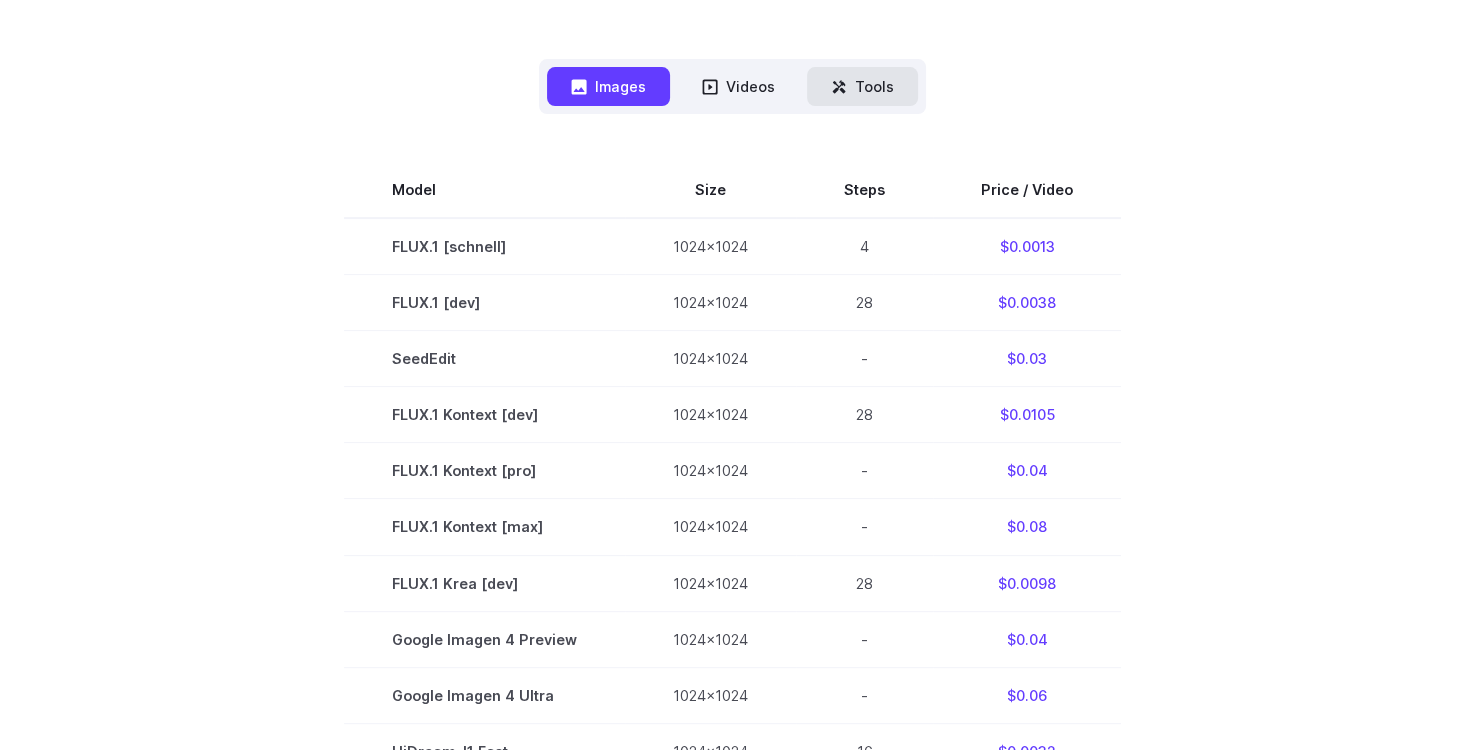 click on "Tools" at bounding box center [862, 86] 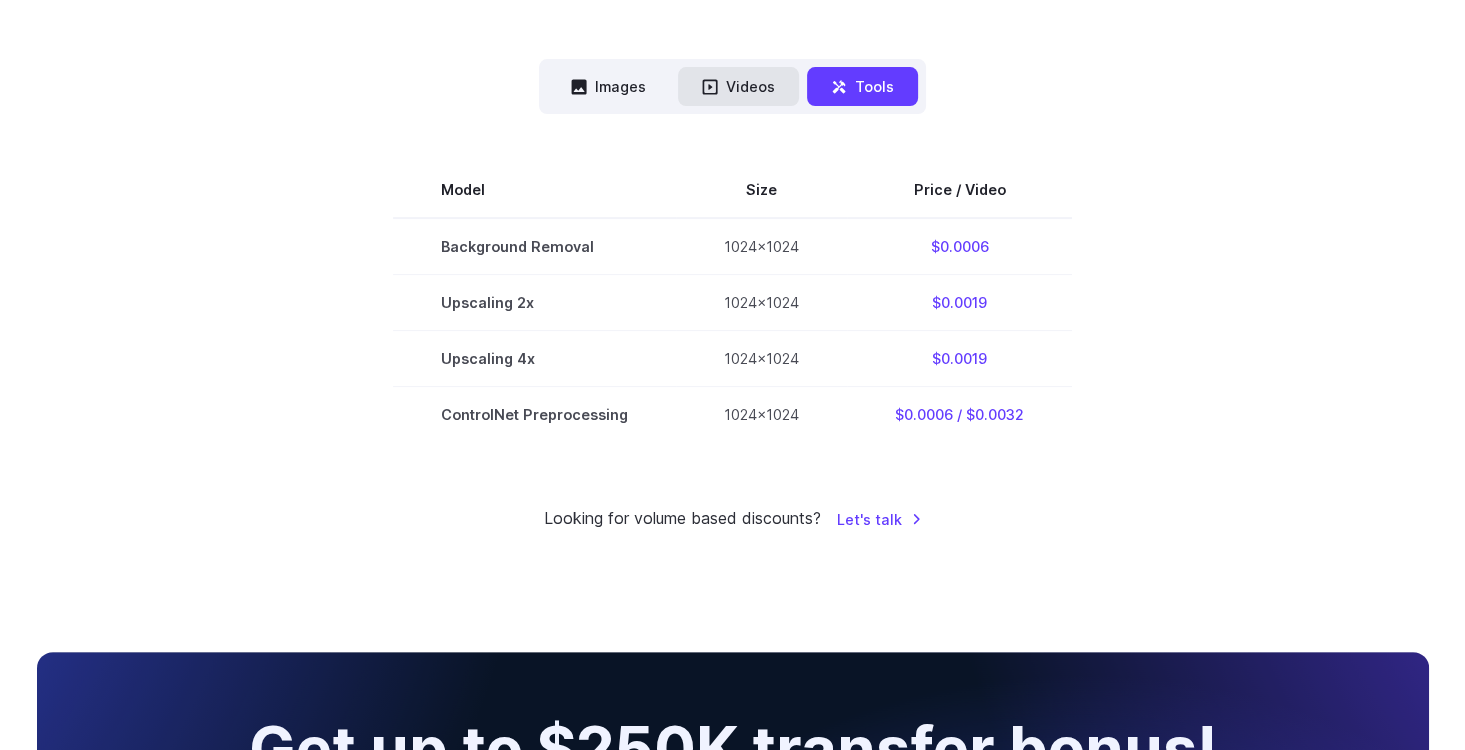 click on "Videos" at bounding box center [738, 86] 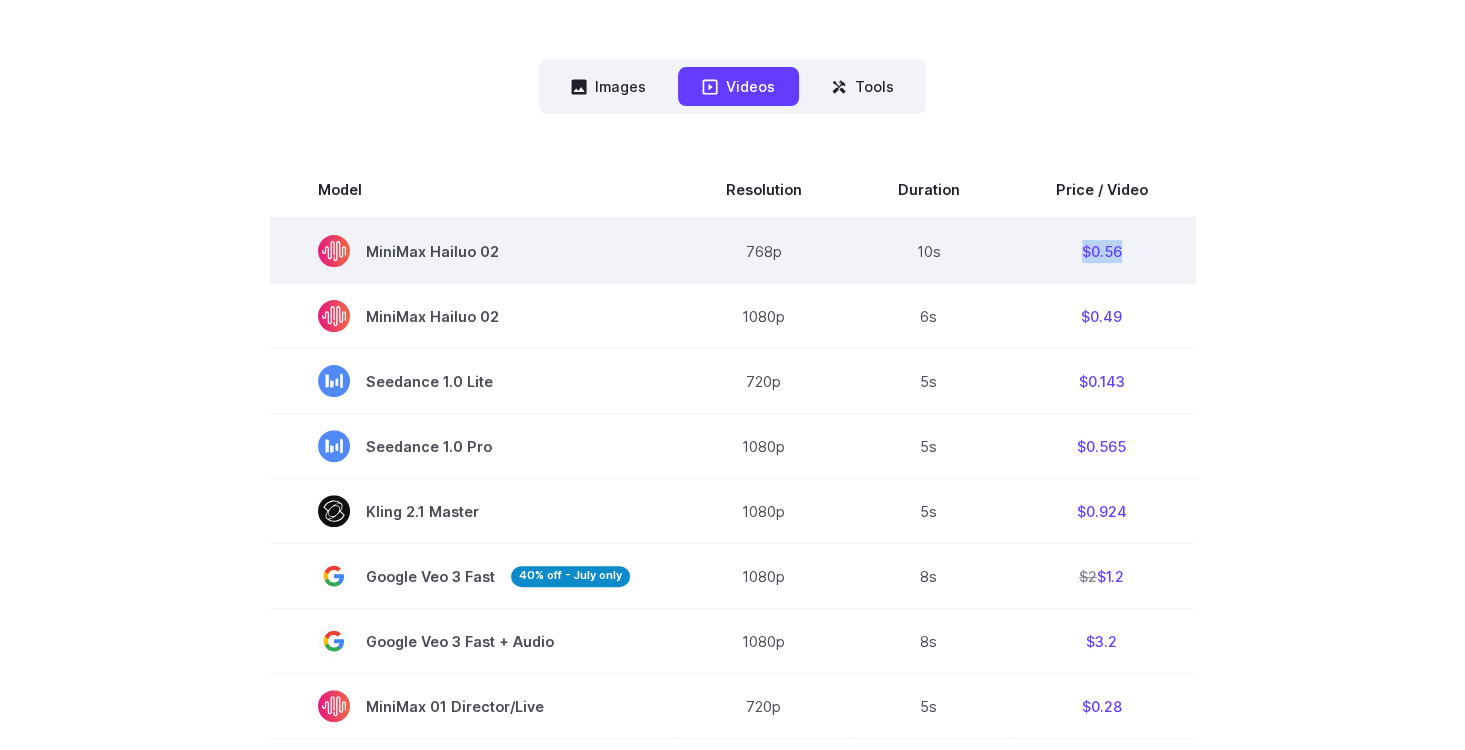 drag, startPoint x: 1076, startPoint y: 258, endPoint x: 1170, endPoint y: 257, distance: 94.00532 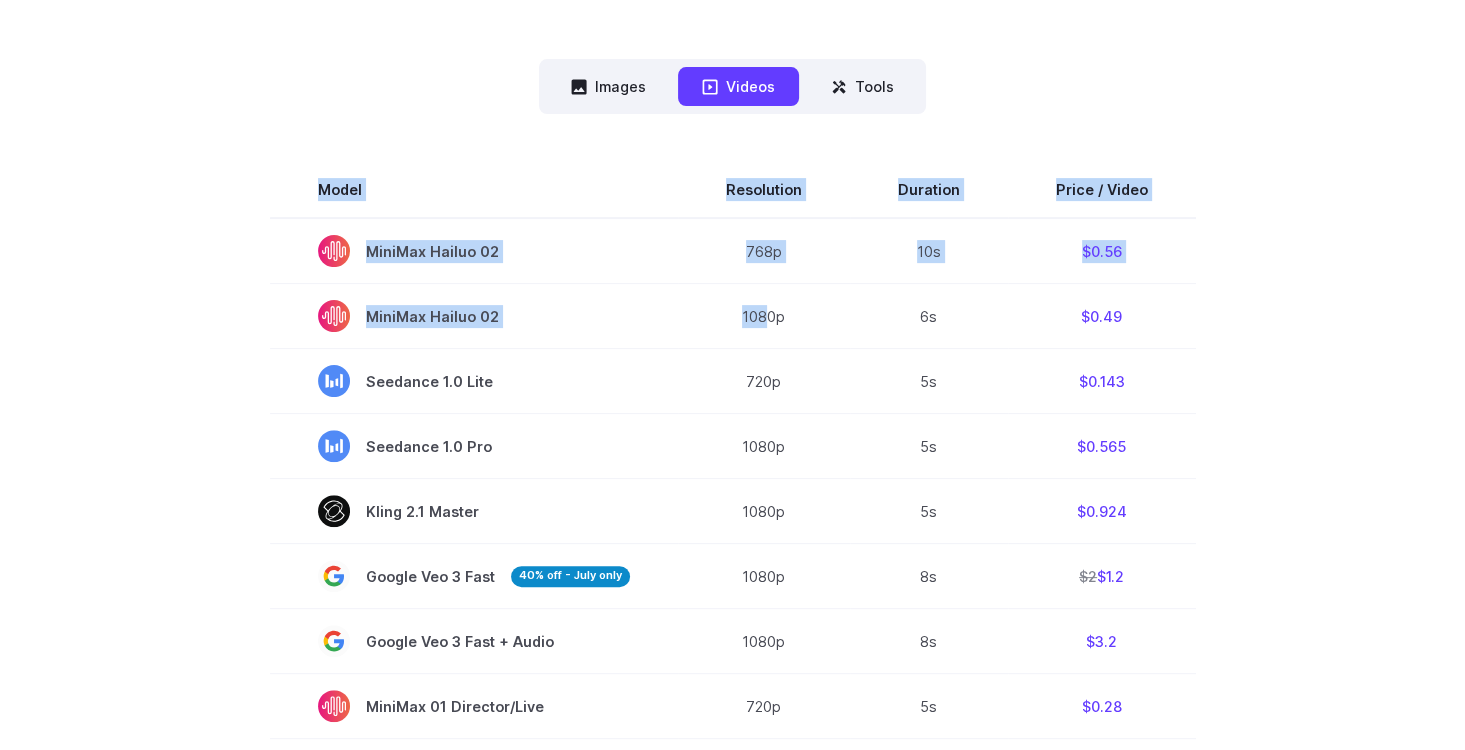 drag, startPoint x: 769, startPoint y: 321, endPoint x: 1214, endPoint y: 341, distance: 445.44922 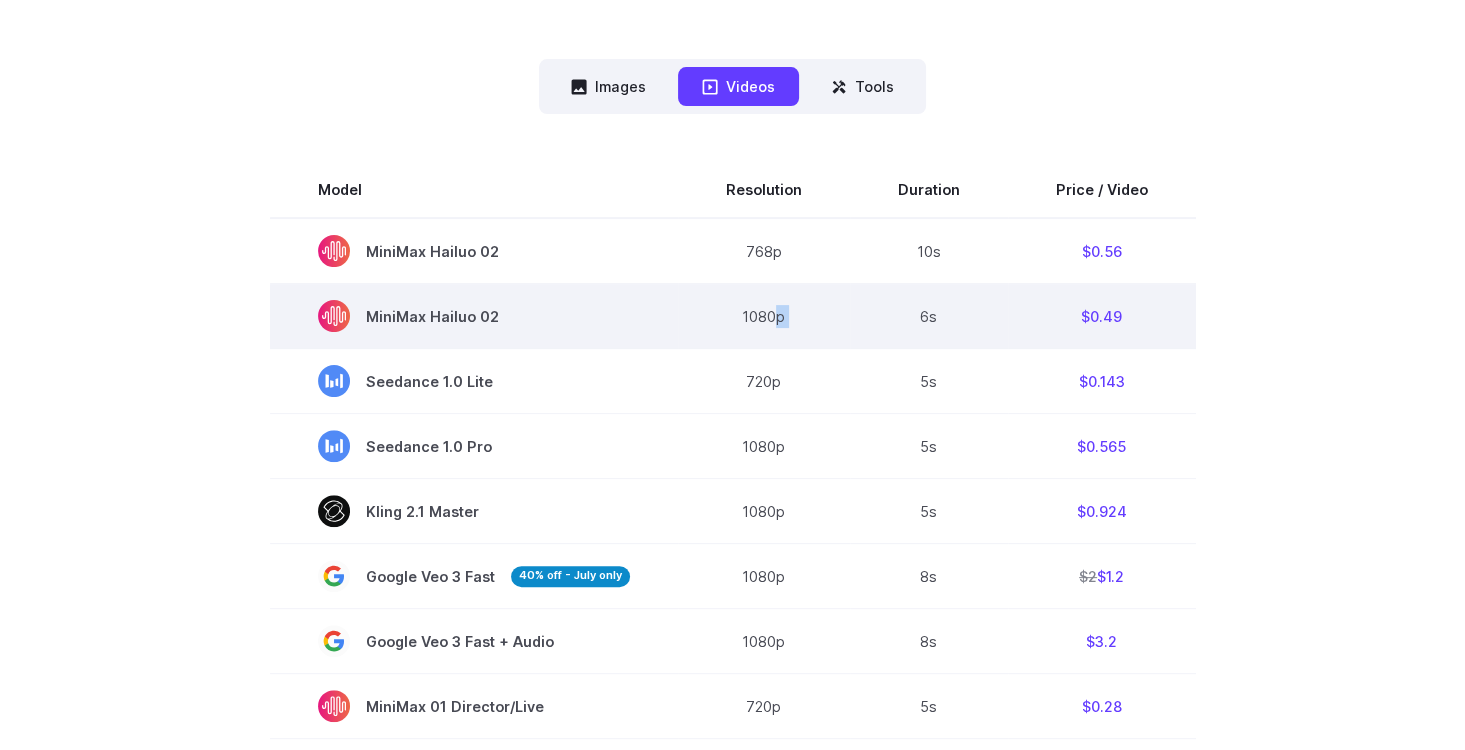 drag, startPoint x: 774, startPoint y: 324, endPoint x: 947, endPoint y: 324, distance: 173 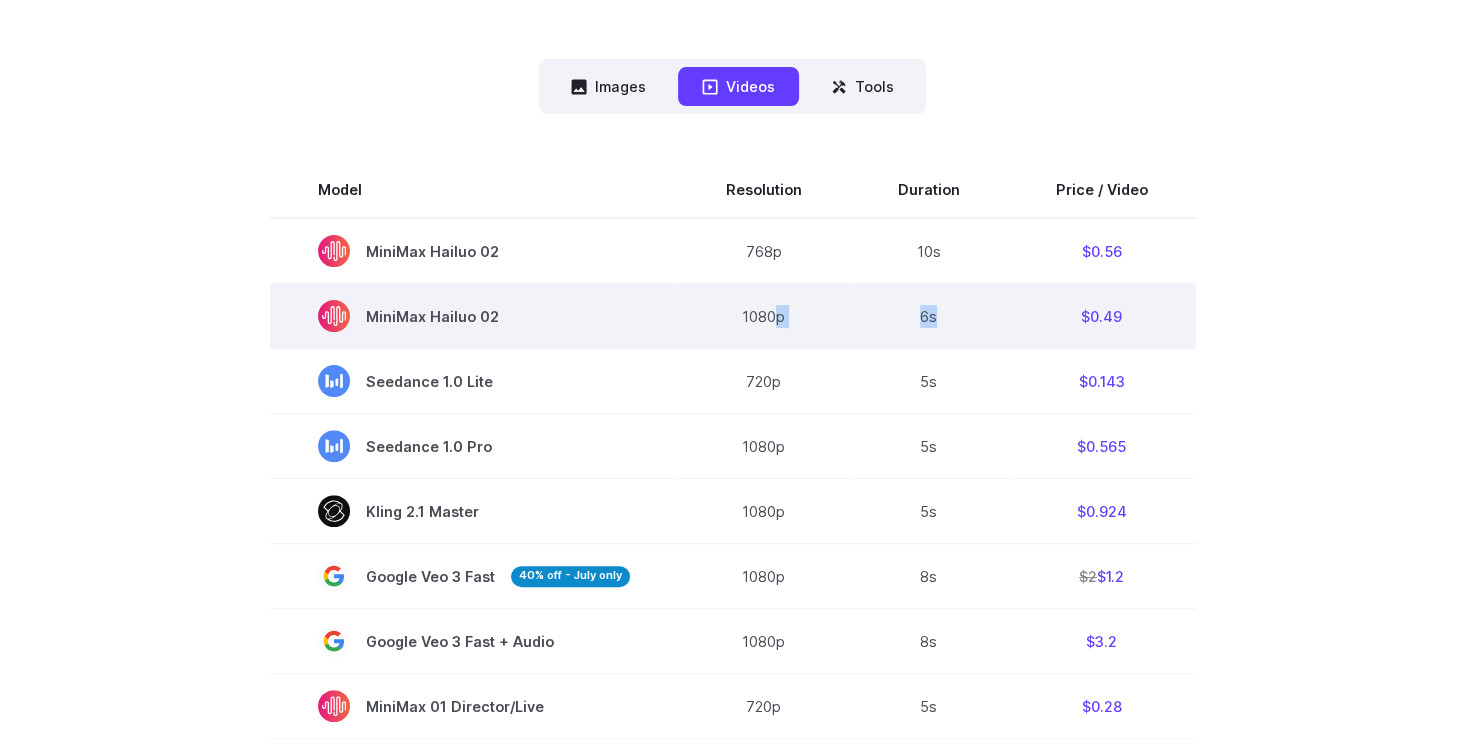 click on "6s" at bounding box center [929, 316] 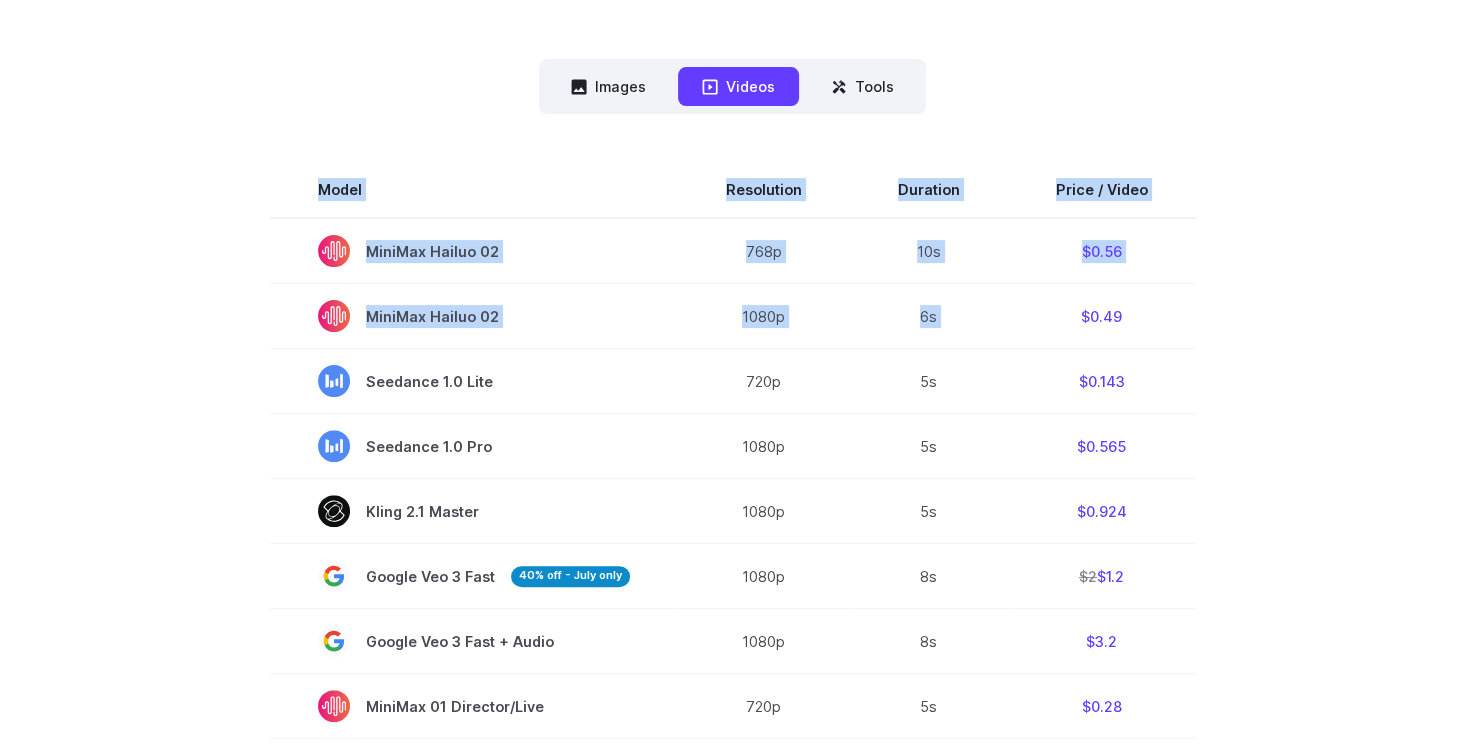 drag, startPoint x: 1016, startPoint y: 317, endPoint x: 1314, endPoint y: 317, distance: 298 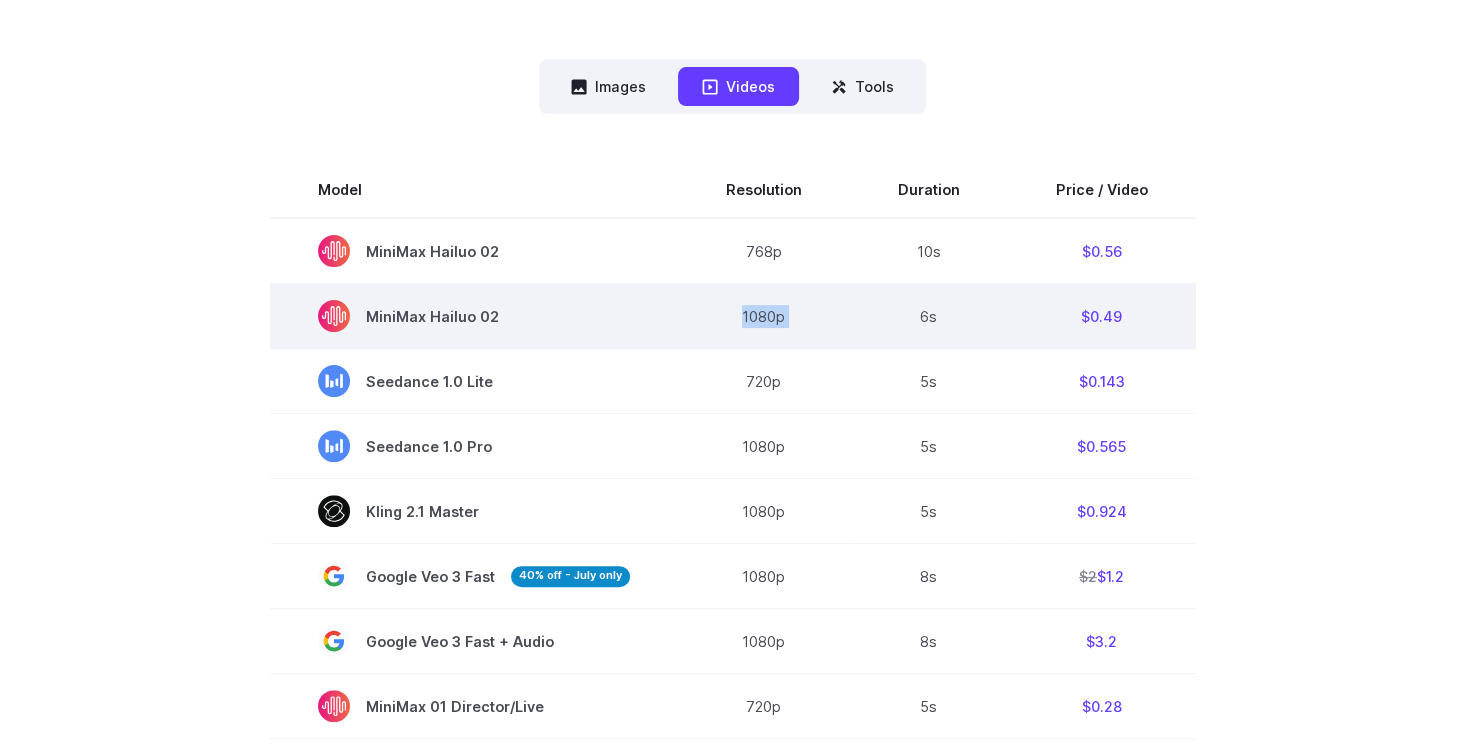 drag, startPoint x: 744, startPoint y: 316, endPoint x: 917, endPoint y: 315, distance: 173.00288 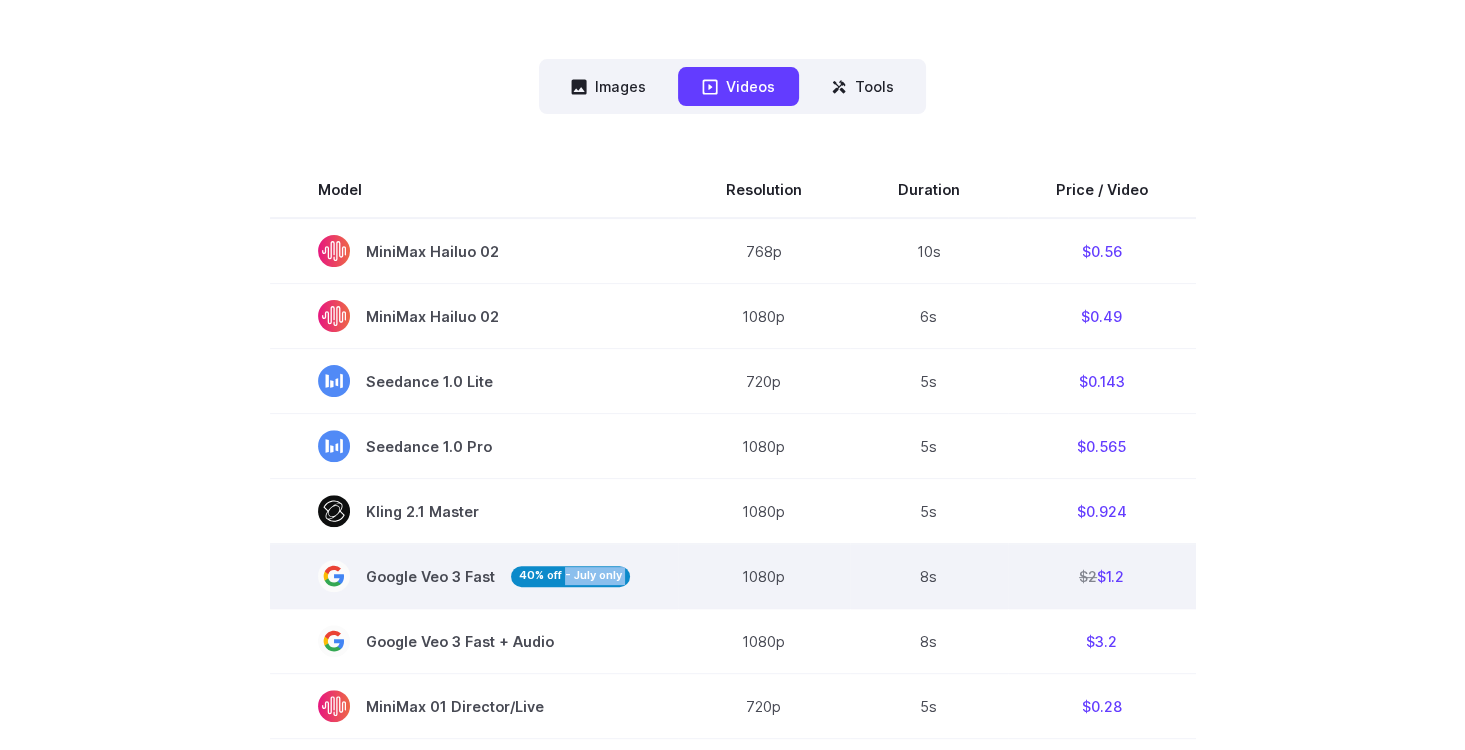 drag, startPoint x: 566, startPoint y: 581, endPoint x: 759, endPoint y: 580, distance: 193.0026 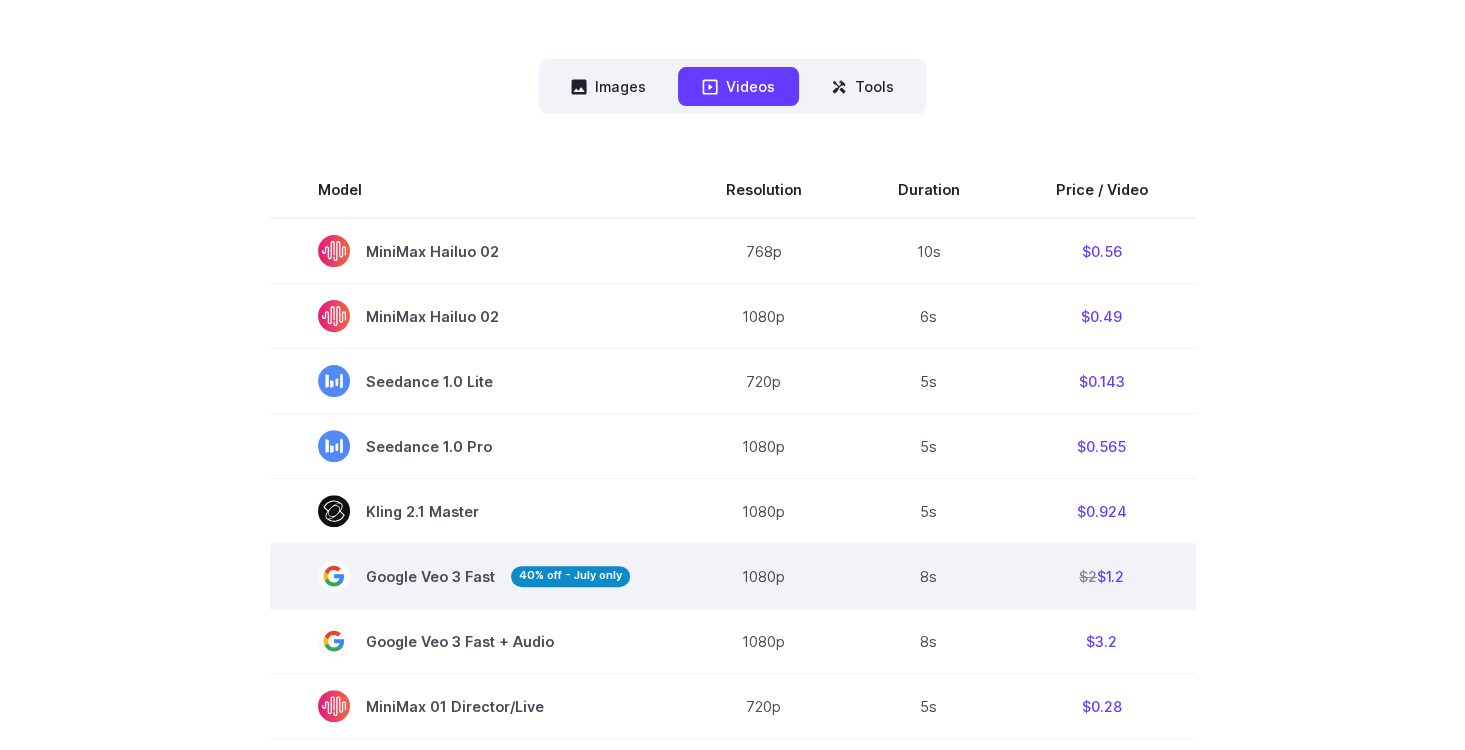 click on "8s" at bounding box center [929, 576] 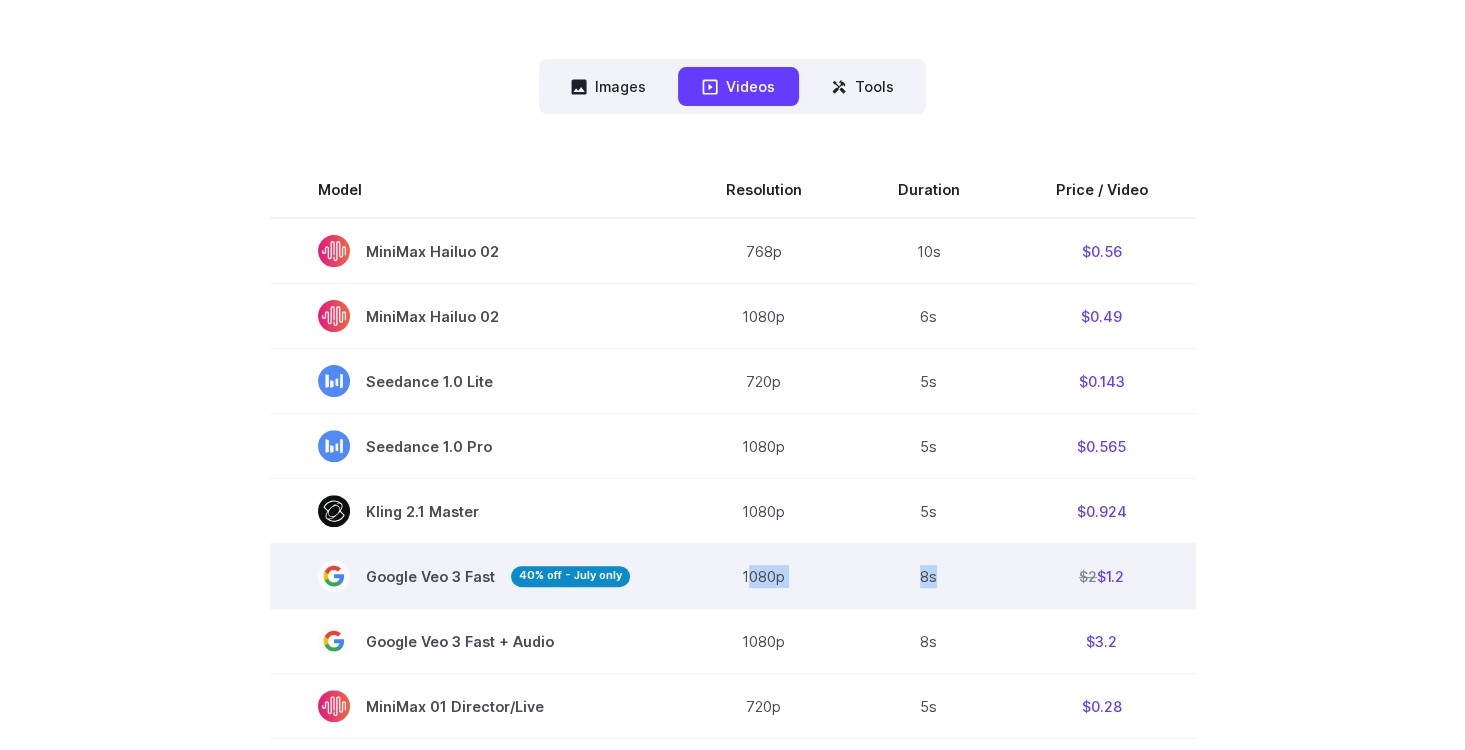 drag, startPoint x: 880, startPoint y: 590, endPoint x: 1010, endPoint y: 589, distance: 130.00385 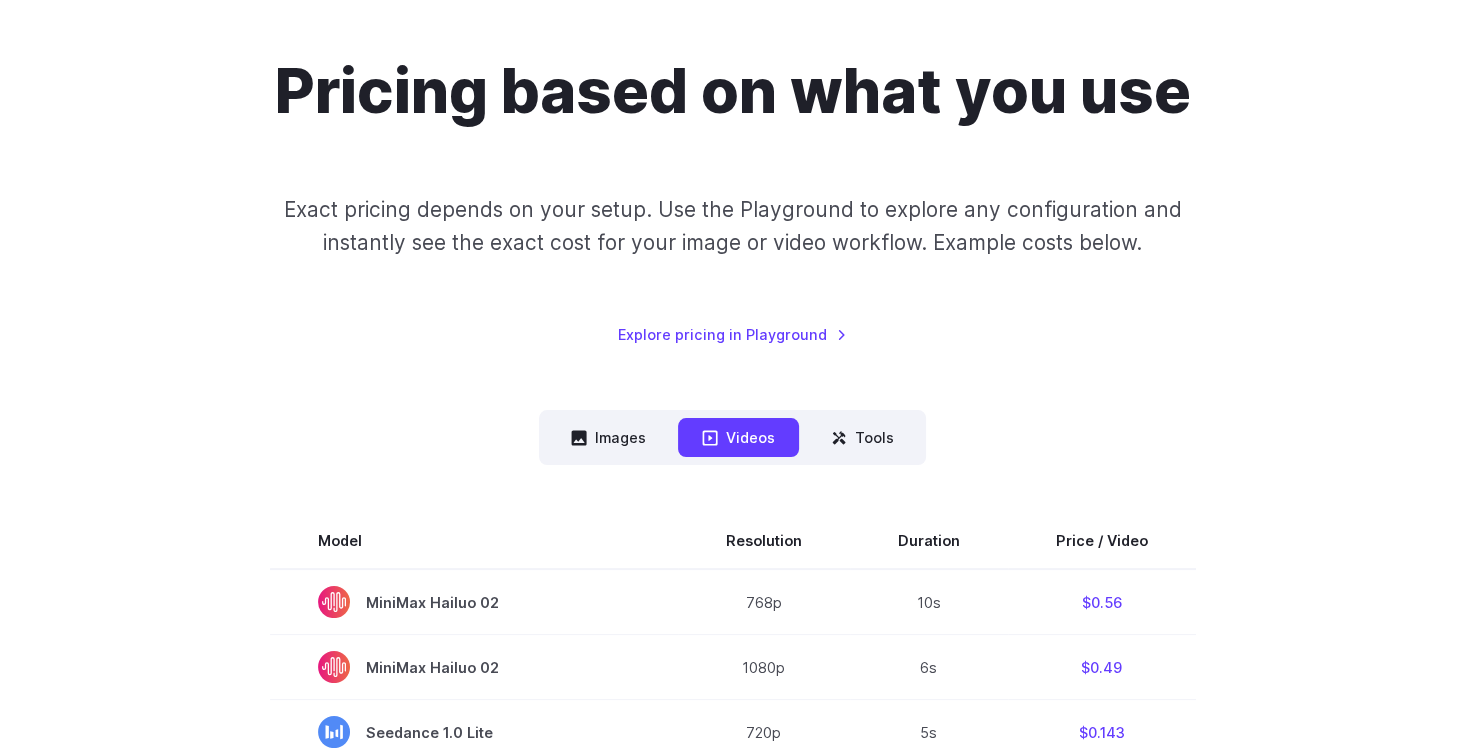 scroll, scrollTop: 0, scrollLeft: 0, axis: both 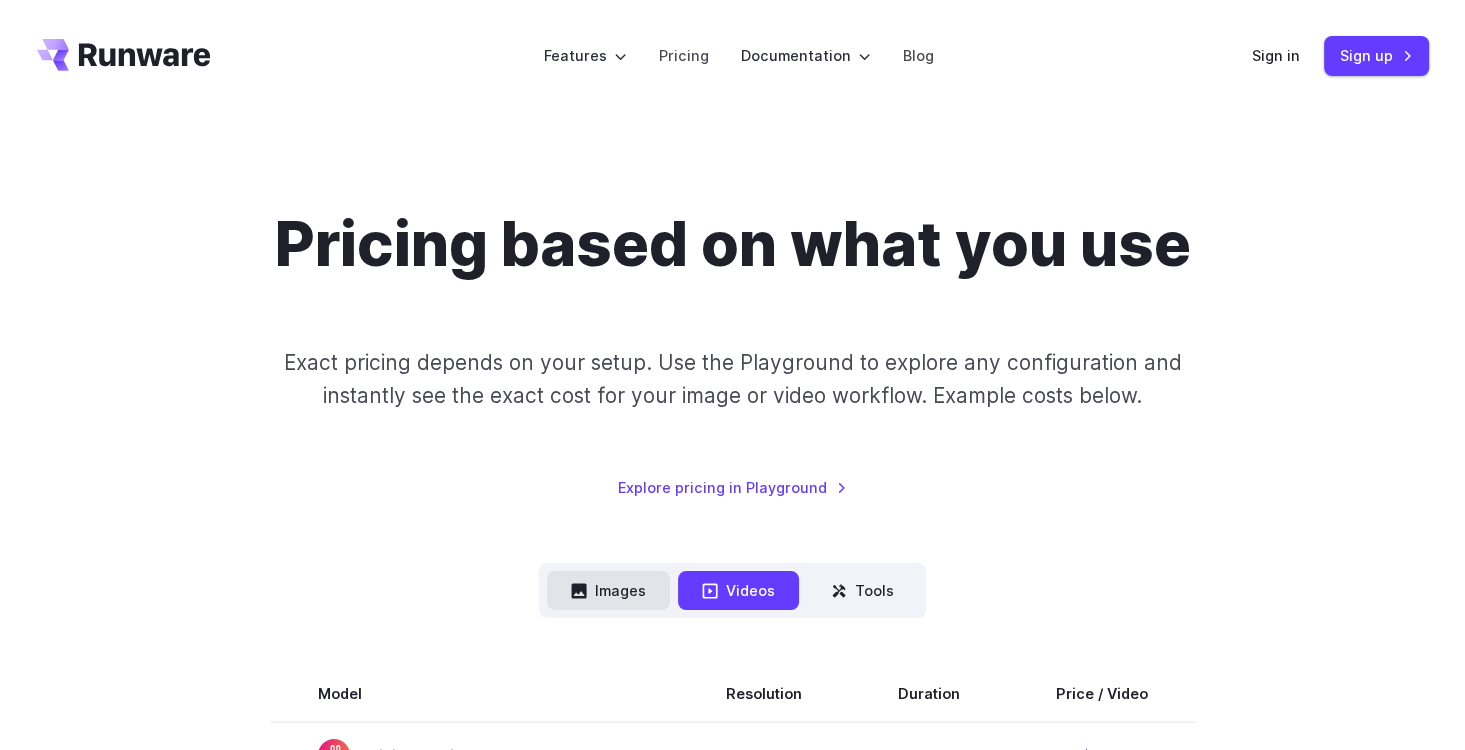 click on "Images" at bounding box center [608, 590] 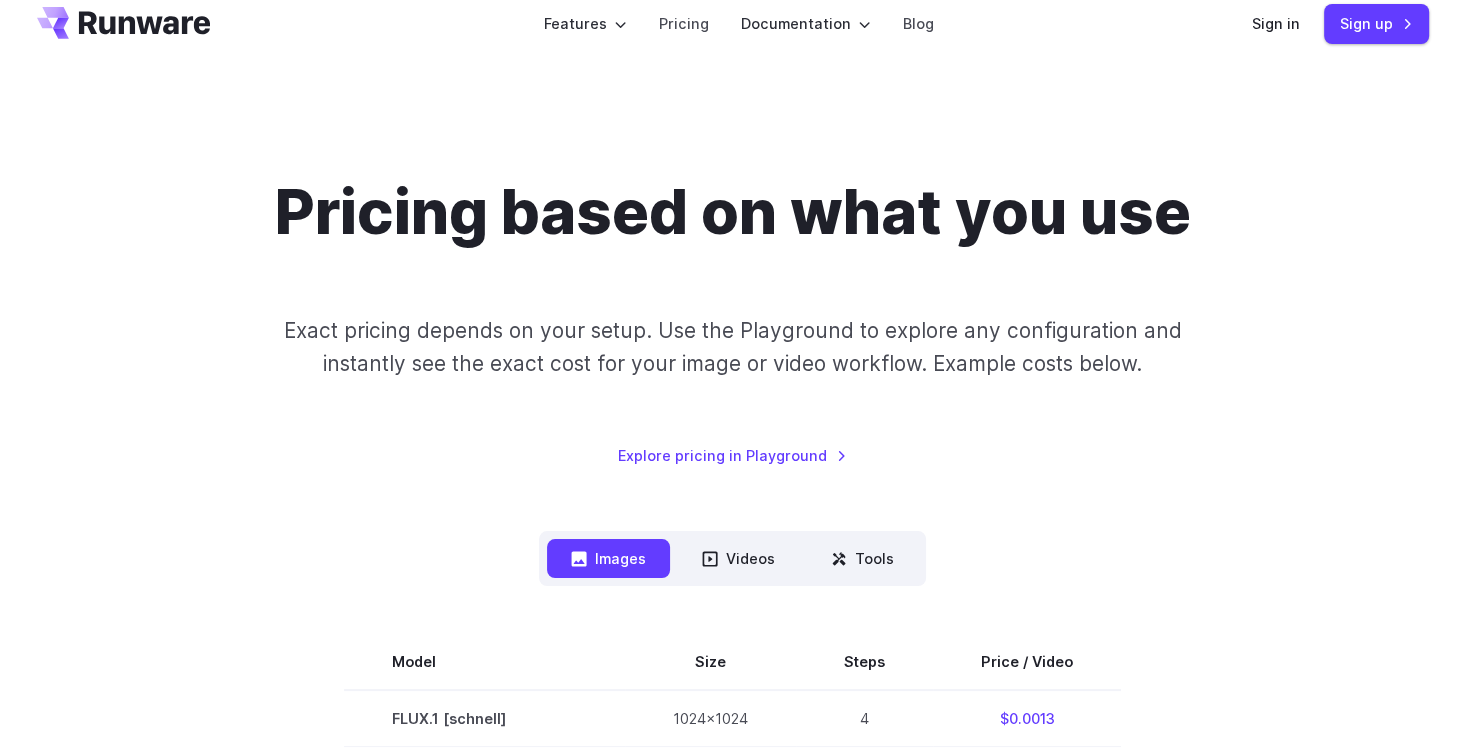 scroll, scrollTop: 0, scrollLeft: 0, axis: both 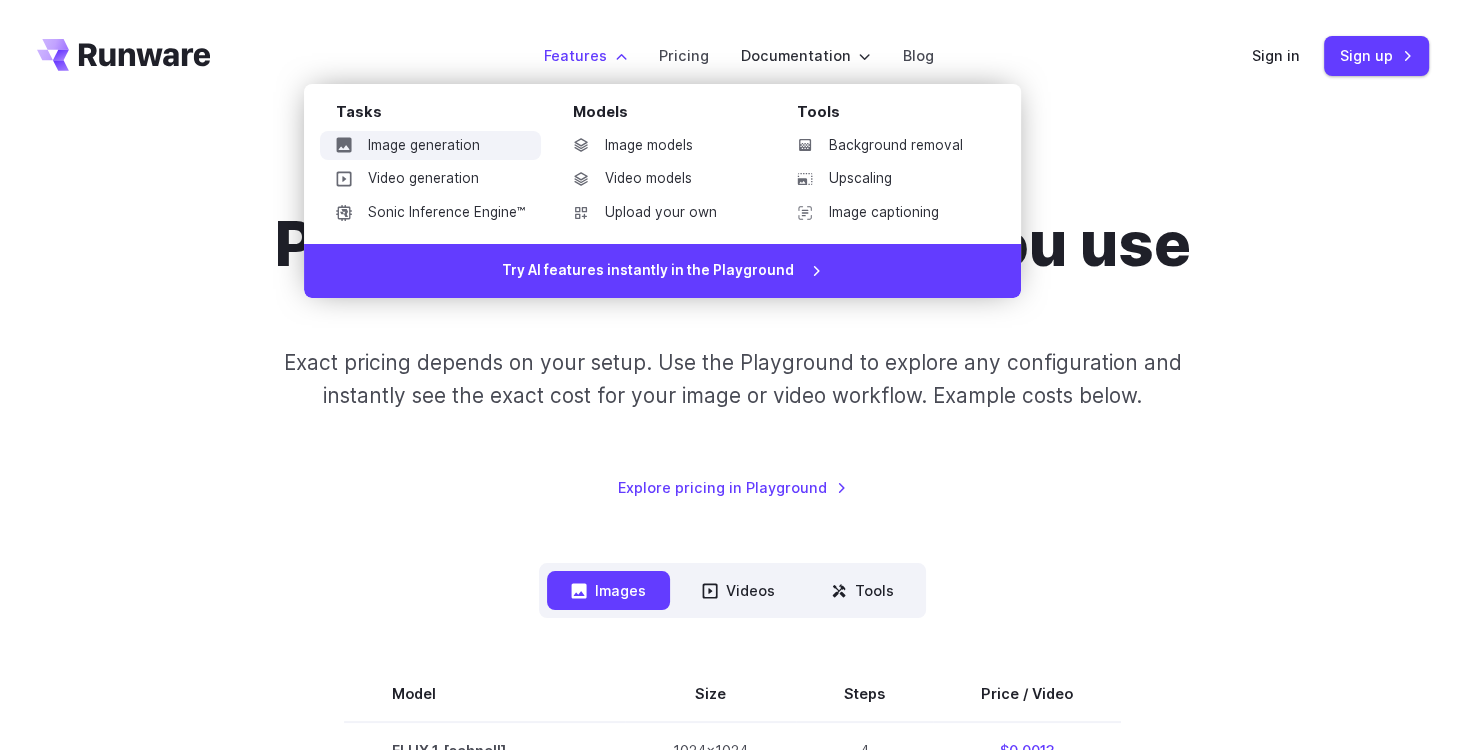click on "Image generation" at bounding box center (430, 146) 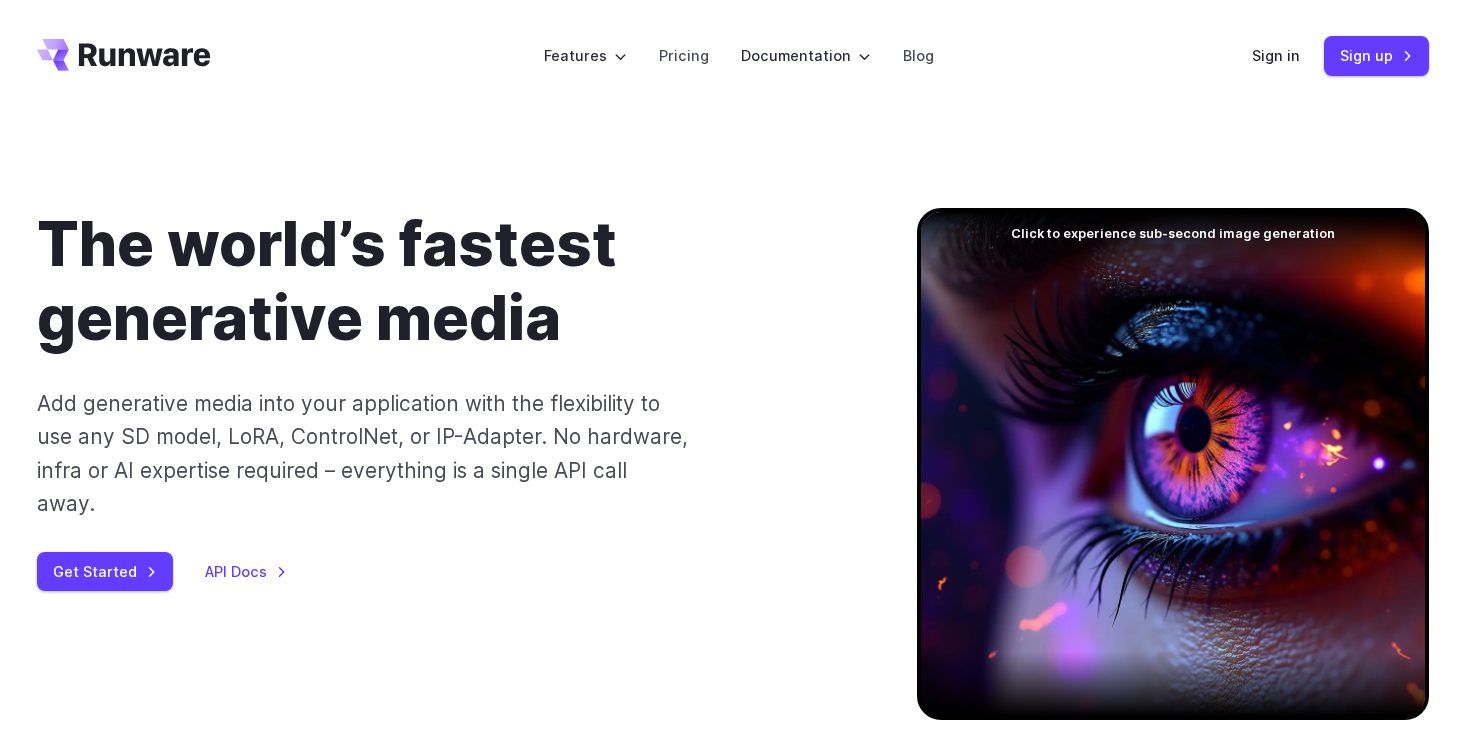 scroll, scrollTop: 0, scrollLeft: 0, axis: both 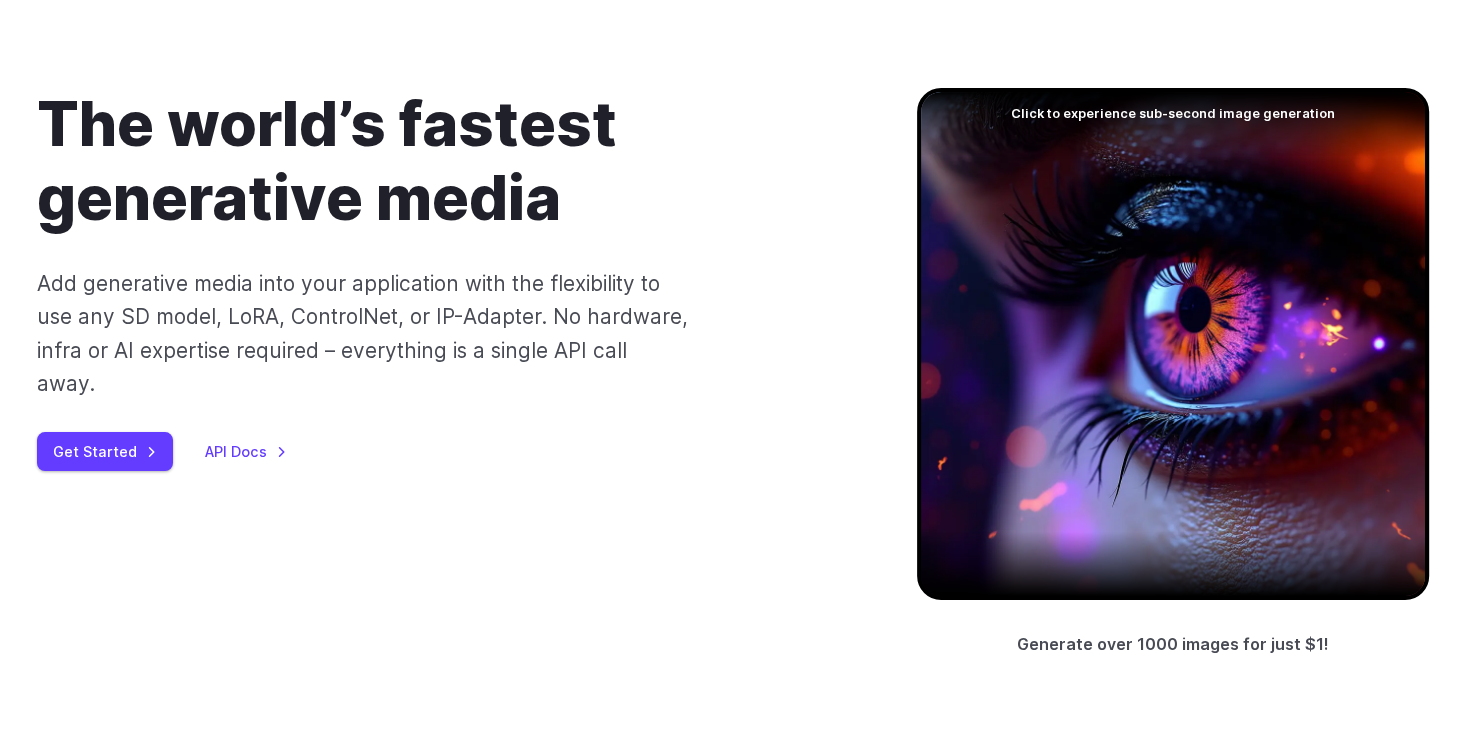 click at bounding box center (1173, 344) 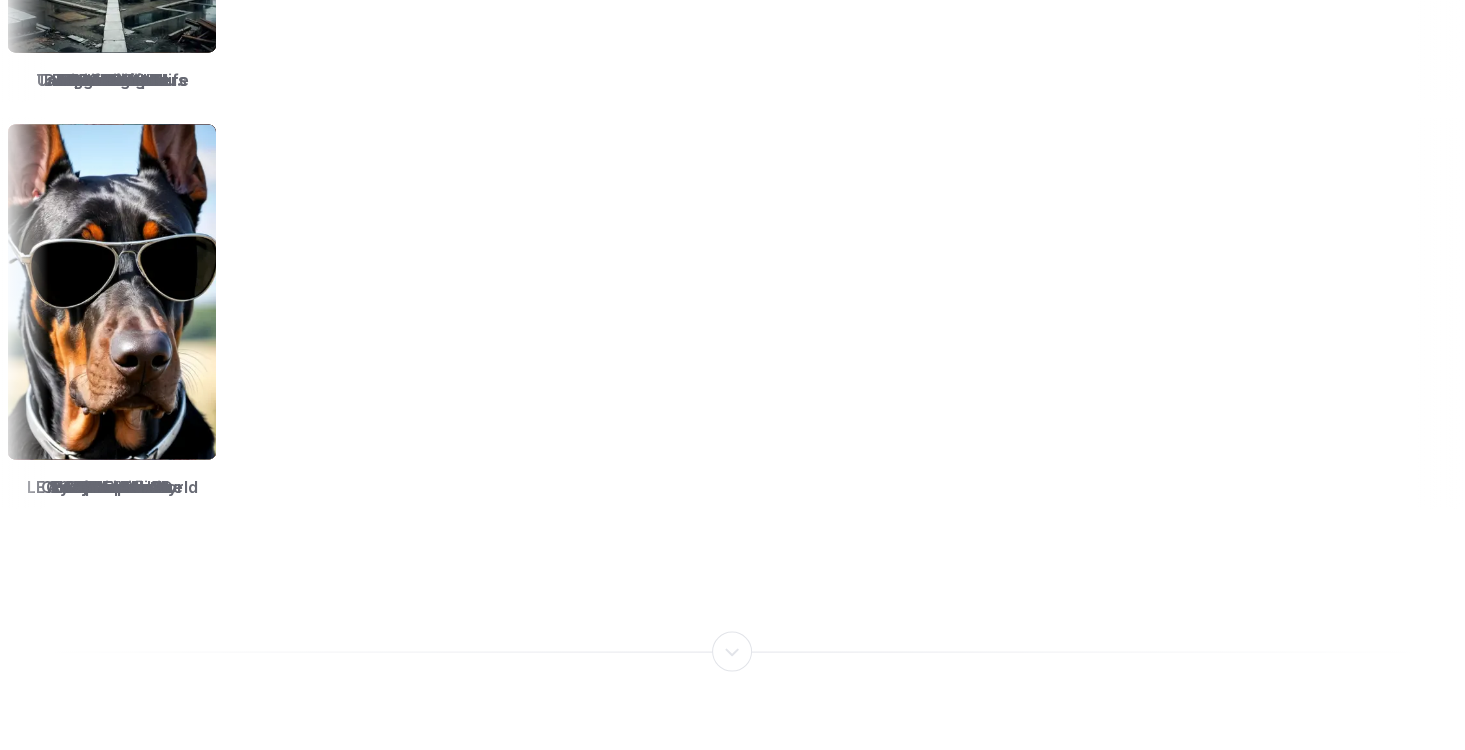 scroll, scrollTop: 3720, scrollLeft: 0, axis: vertical 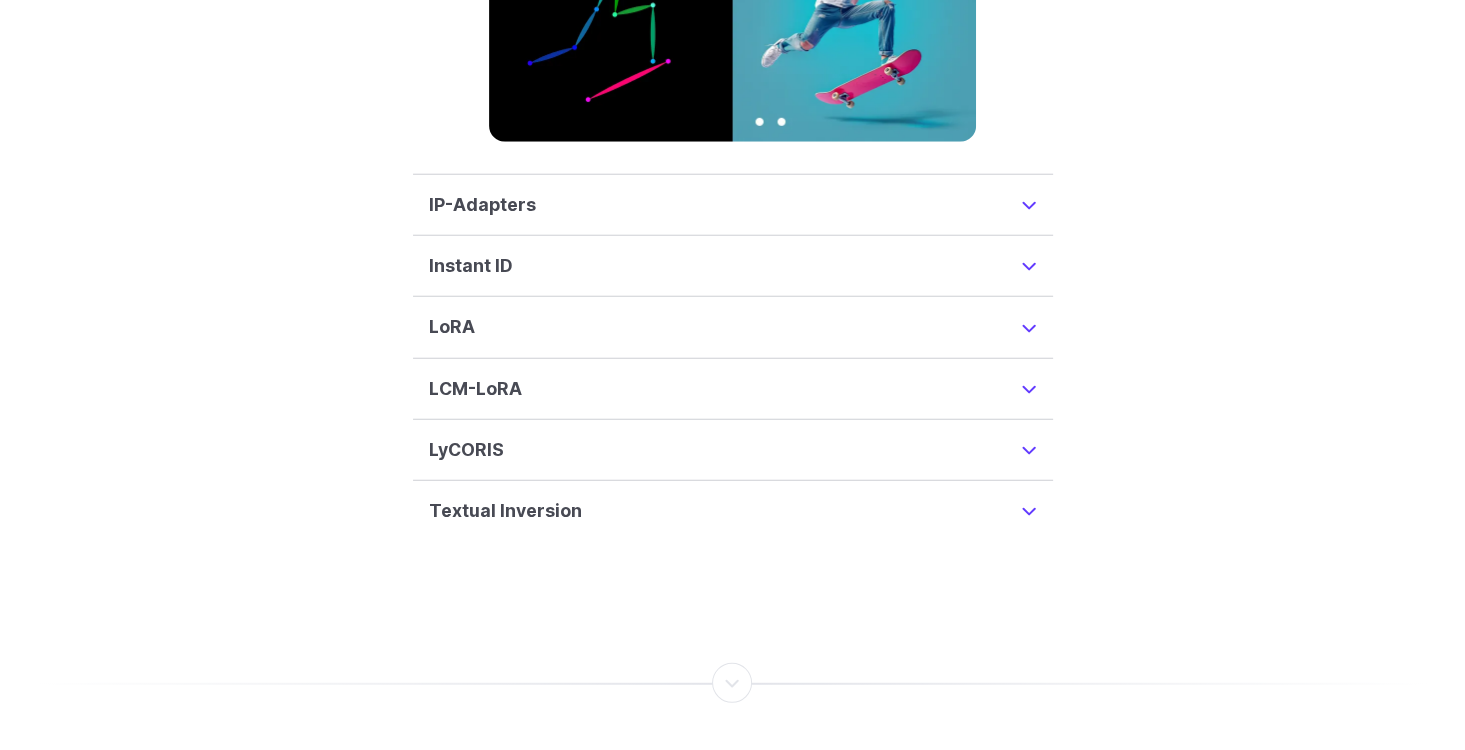 click on "IP-Adapters" at bounding box center [733, 205] 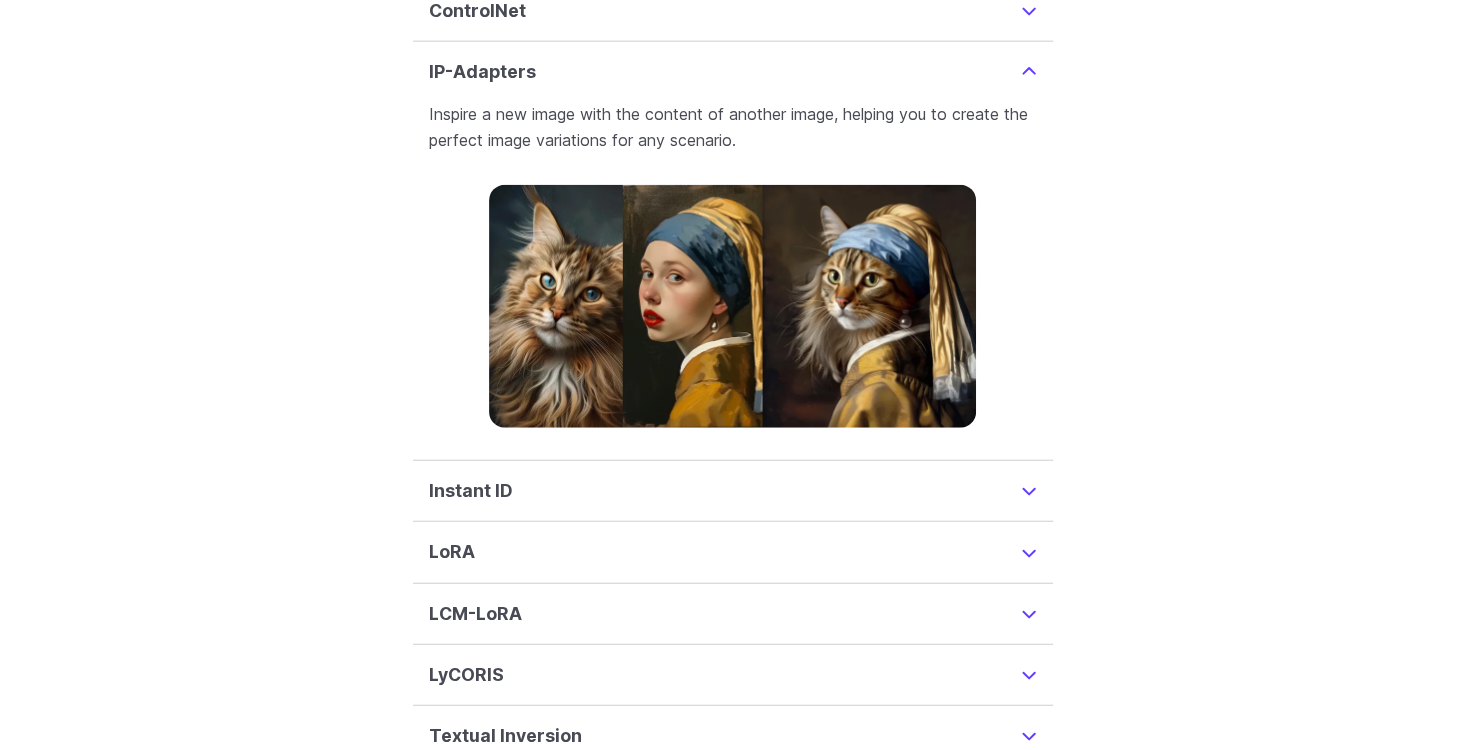 scroll, scrollTop: 4728, scrollLeft: 0, axis: vertical 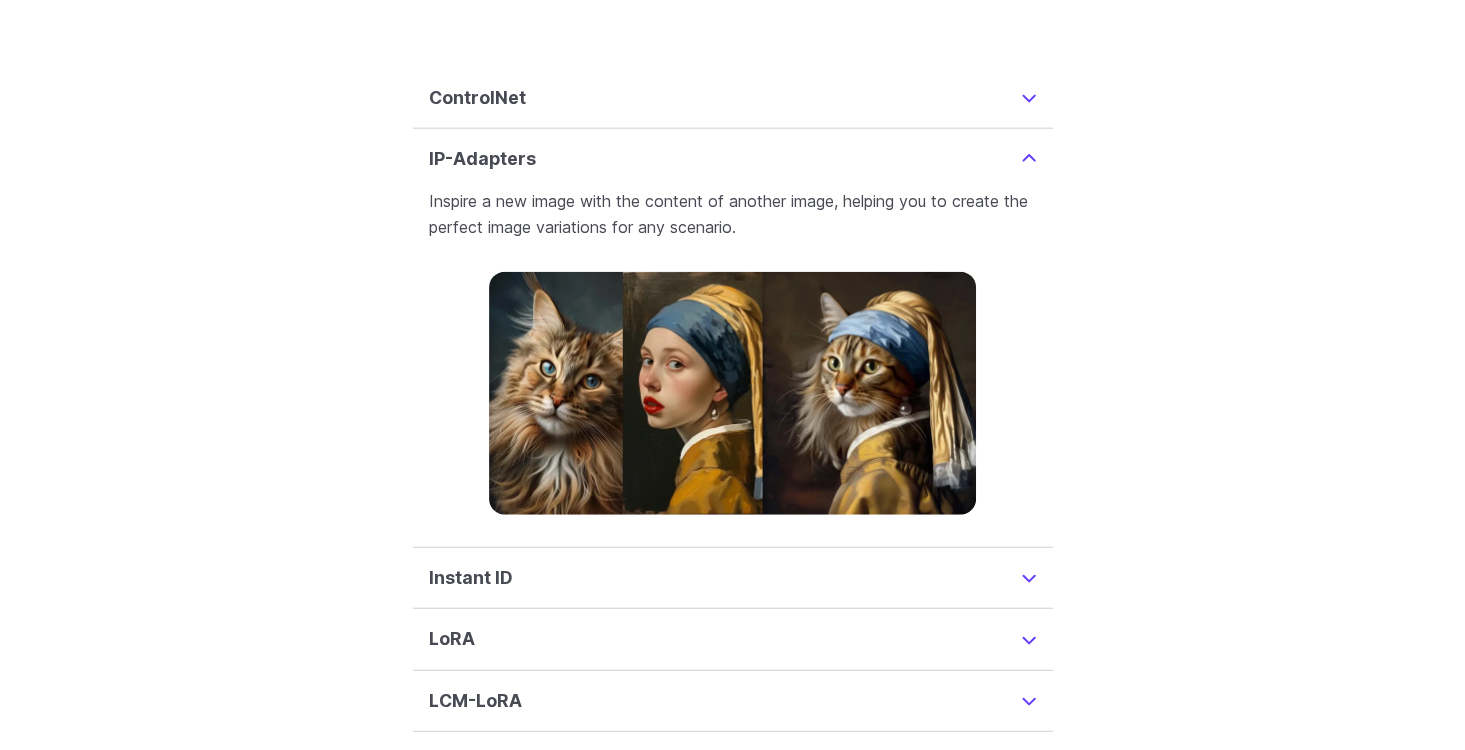click on "ControlNet" at bounding box center (733, 98) 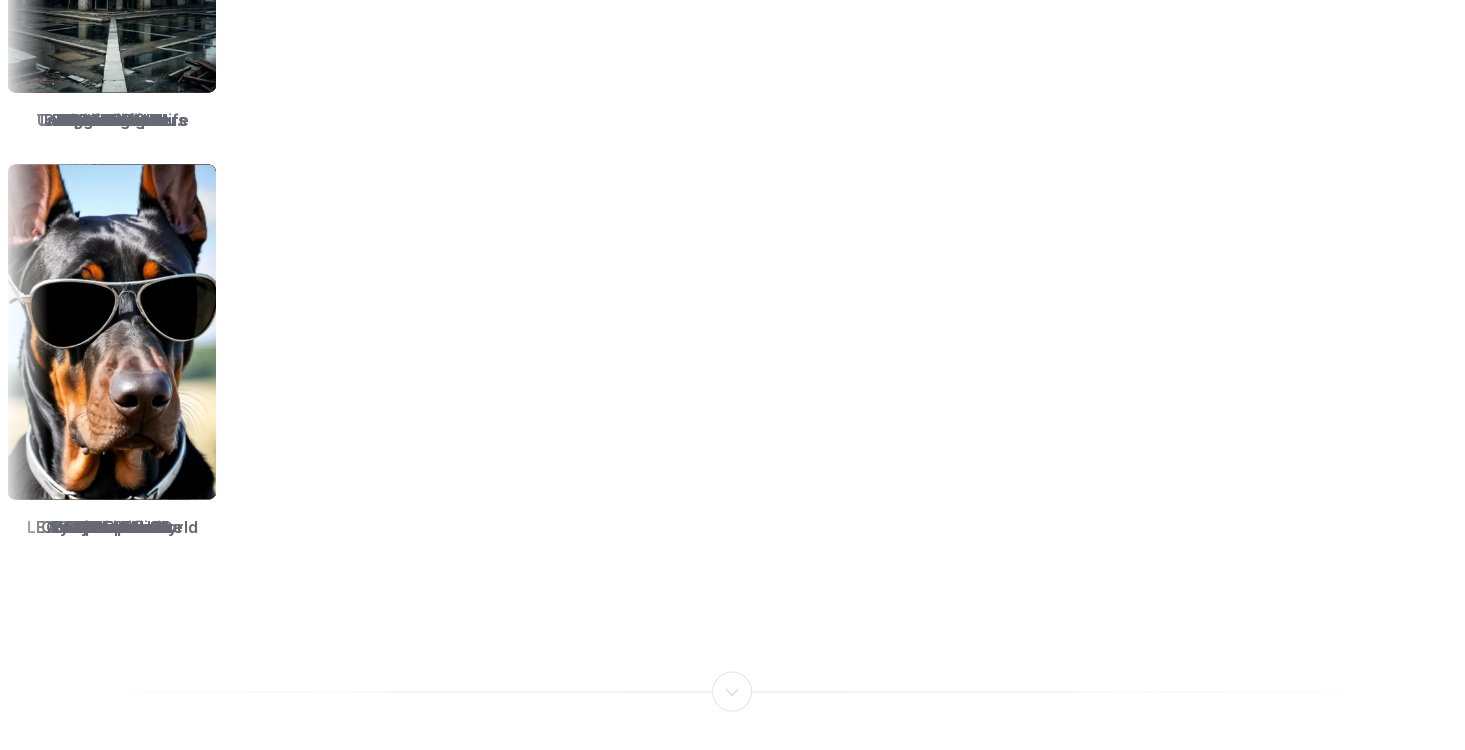 scroll, scrollTop: 3467, scrollLeft: 0, axis: vertical 